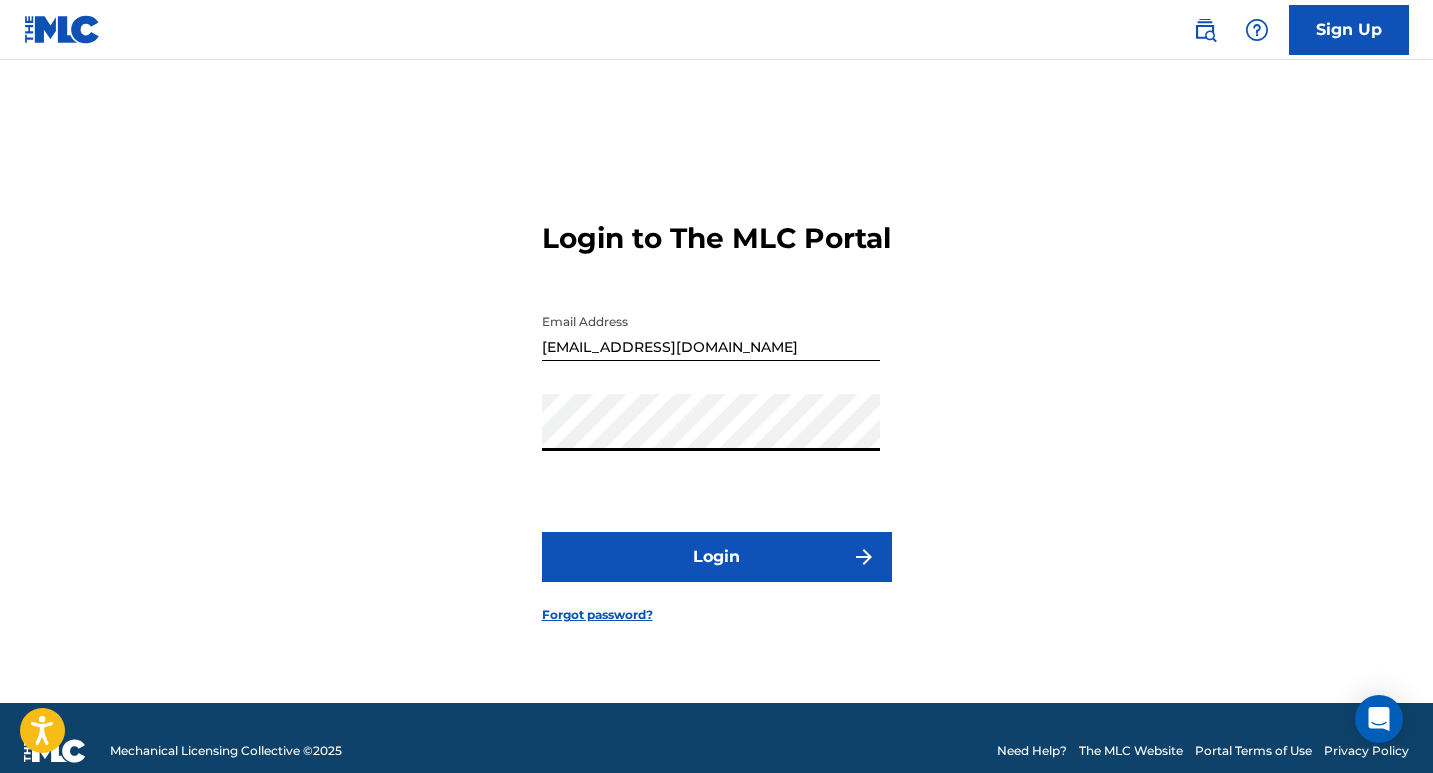 click on "Login" at bounding box center (717, 557) 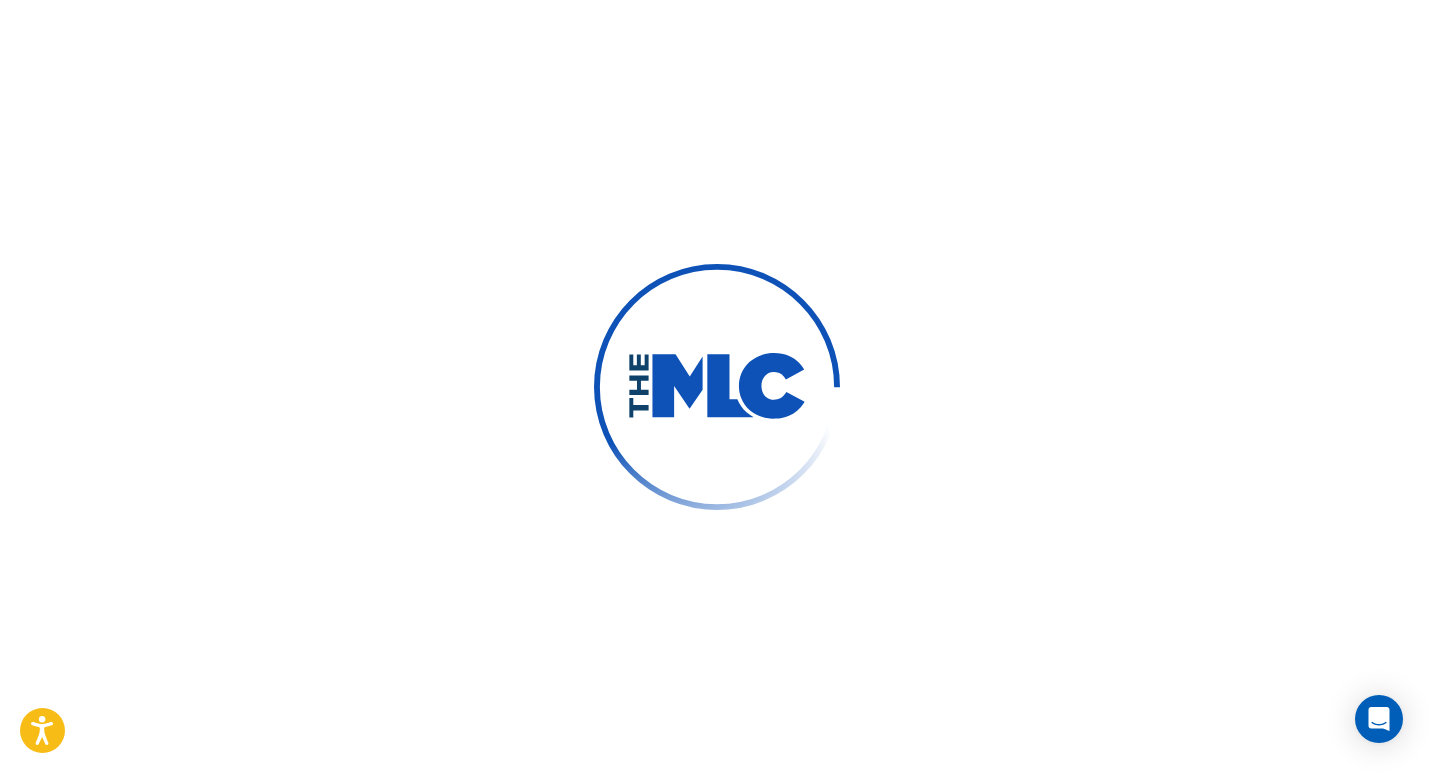 scroll, scrollTop: 0, scrollLeft: 0, axis: both 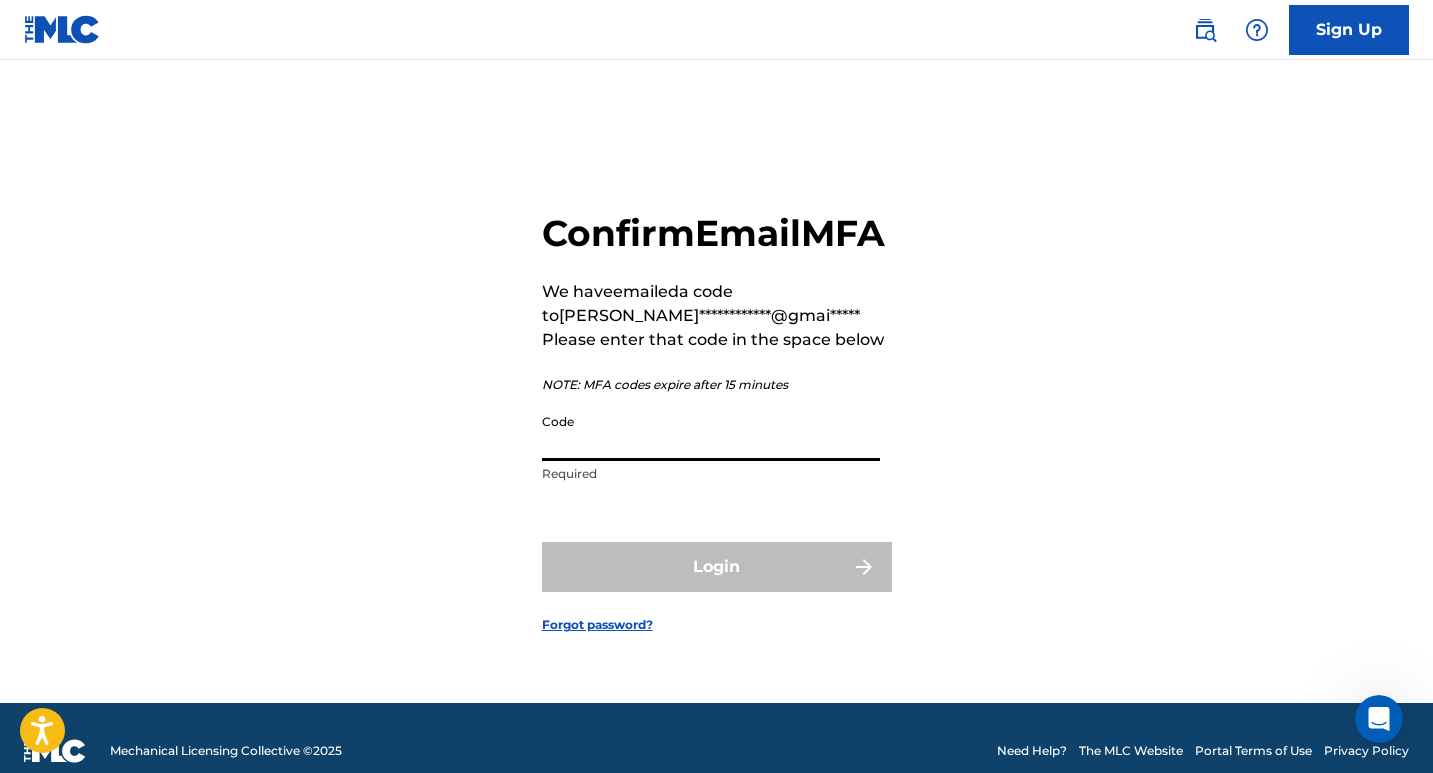 click on "Code" at bounding box center (711, 432) 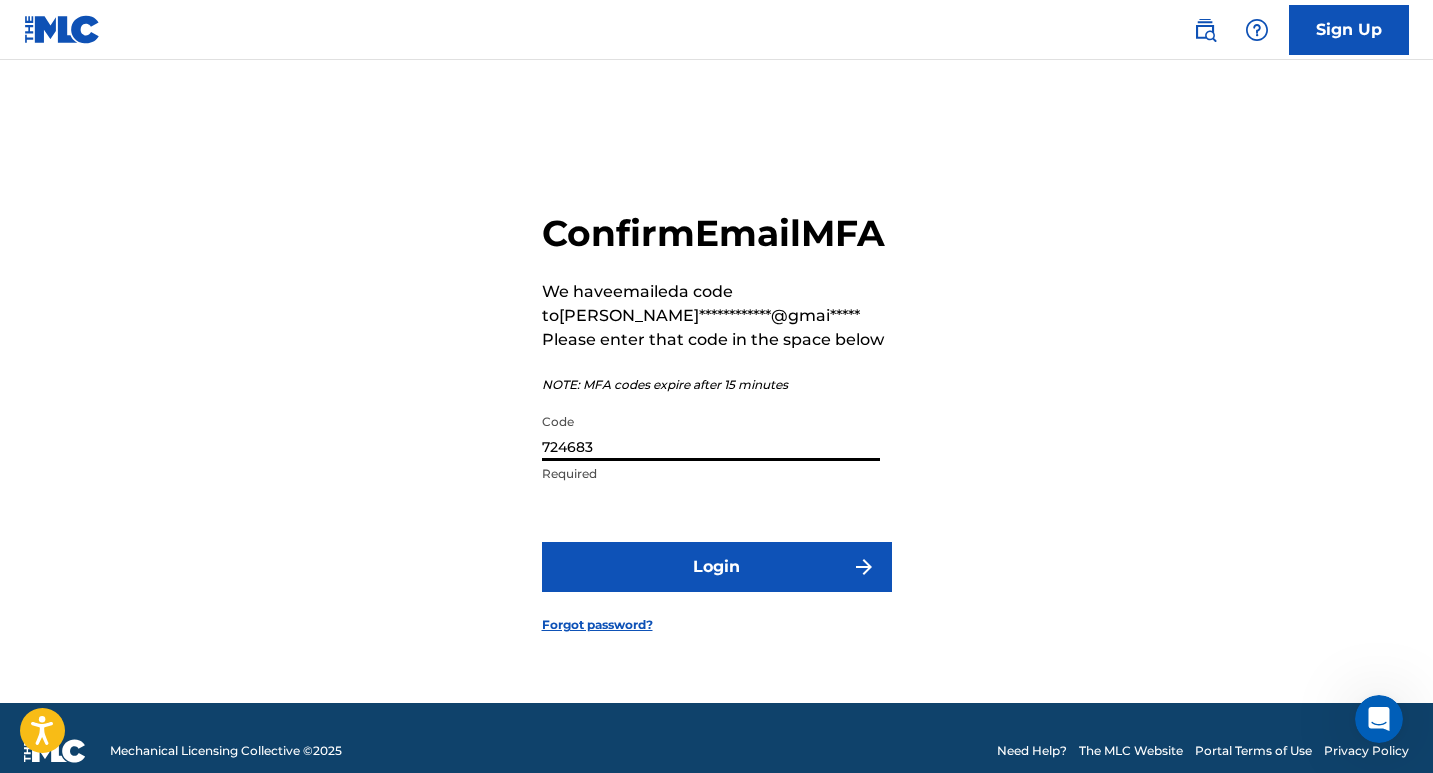 type on "724683" 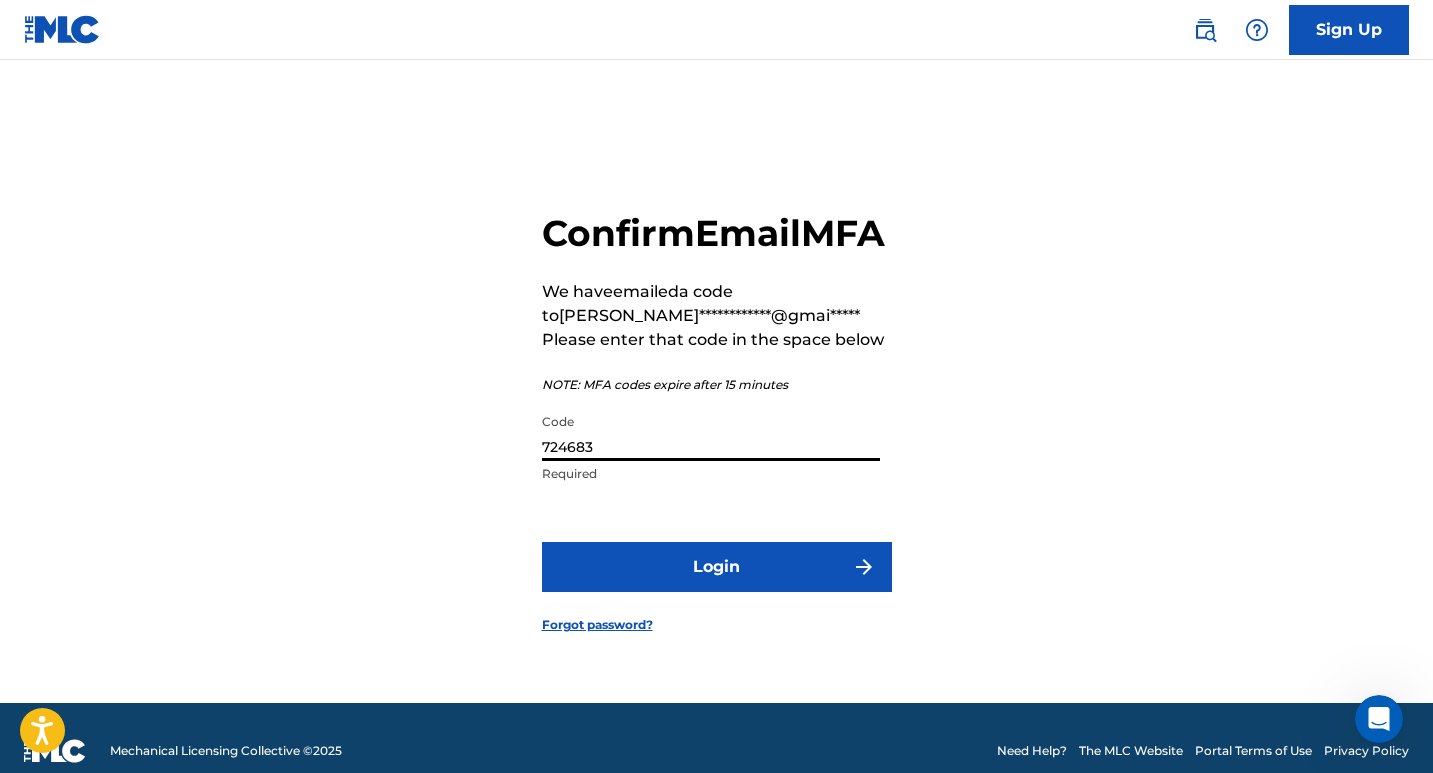 click on "Login" at bounding box center (717, 567) 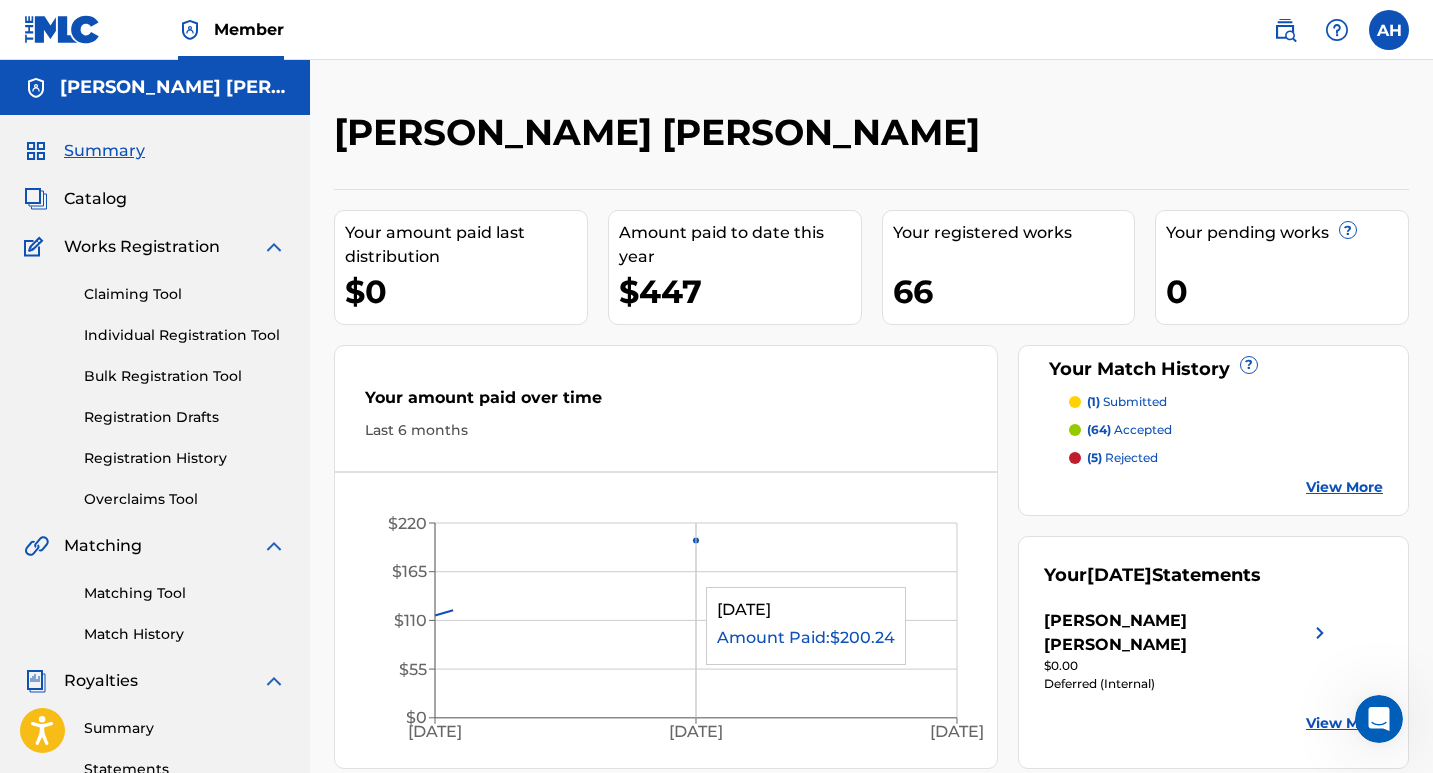 scroll, scrollTop: 0, scrollLeft: 0, axis: both 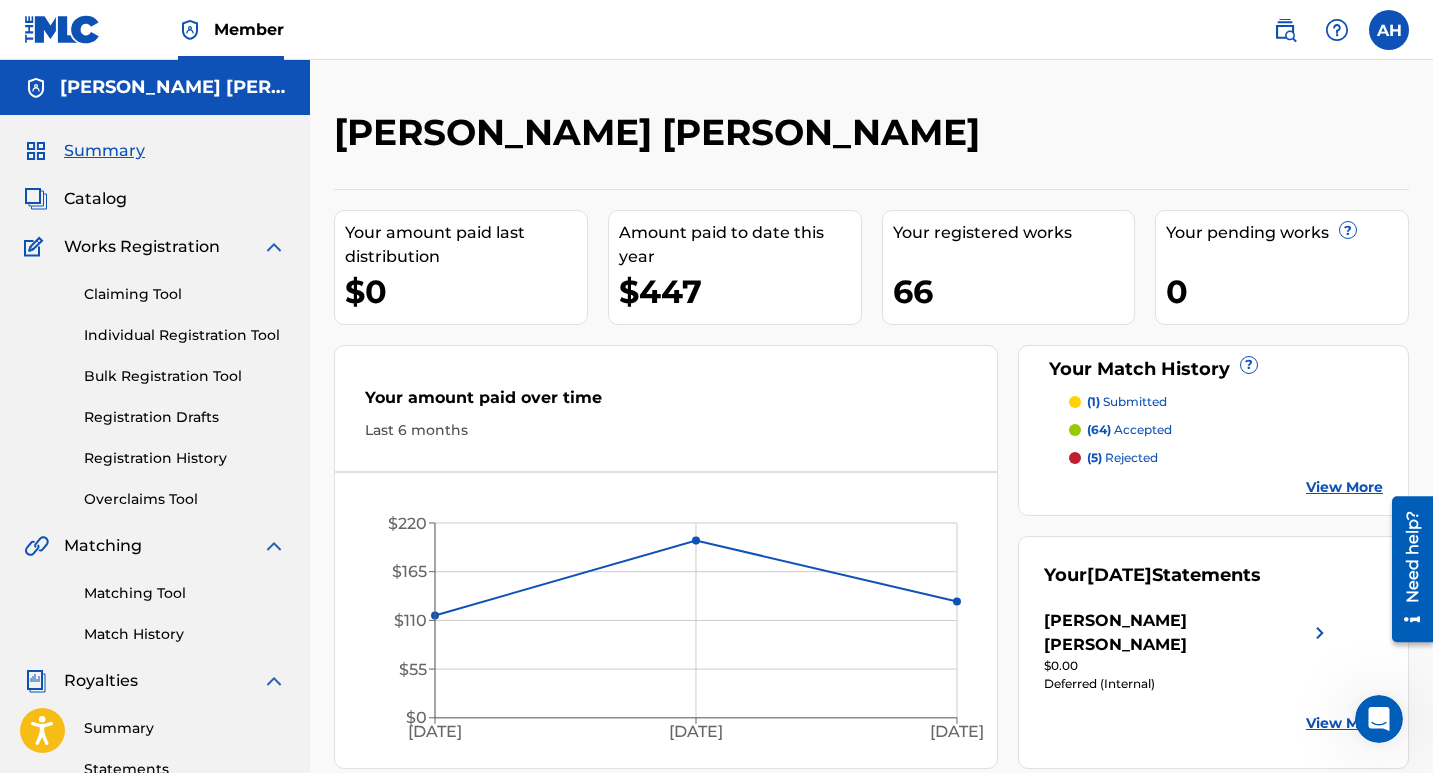 click on "(1)   submitted" at bounding box center (1127, 402) 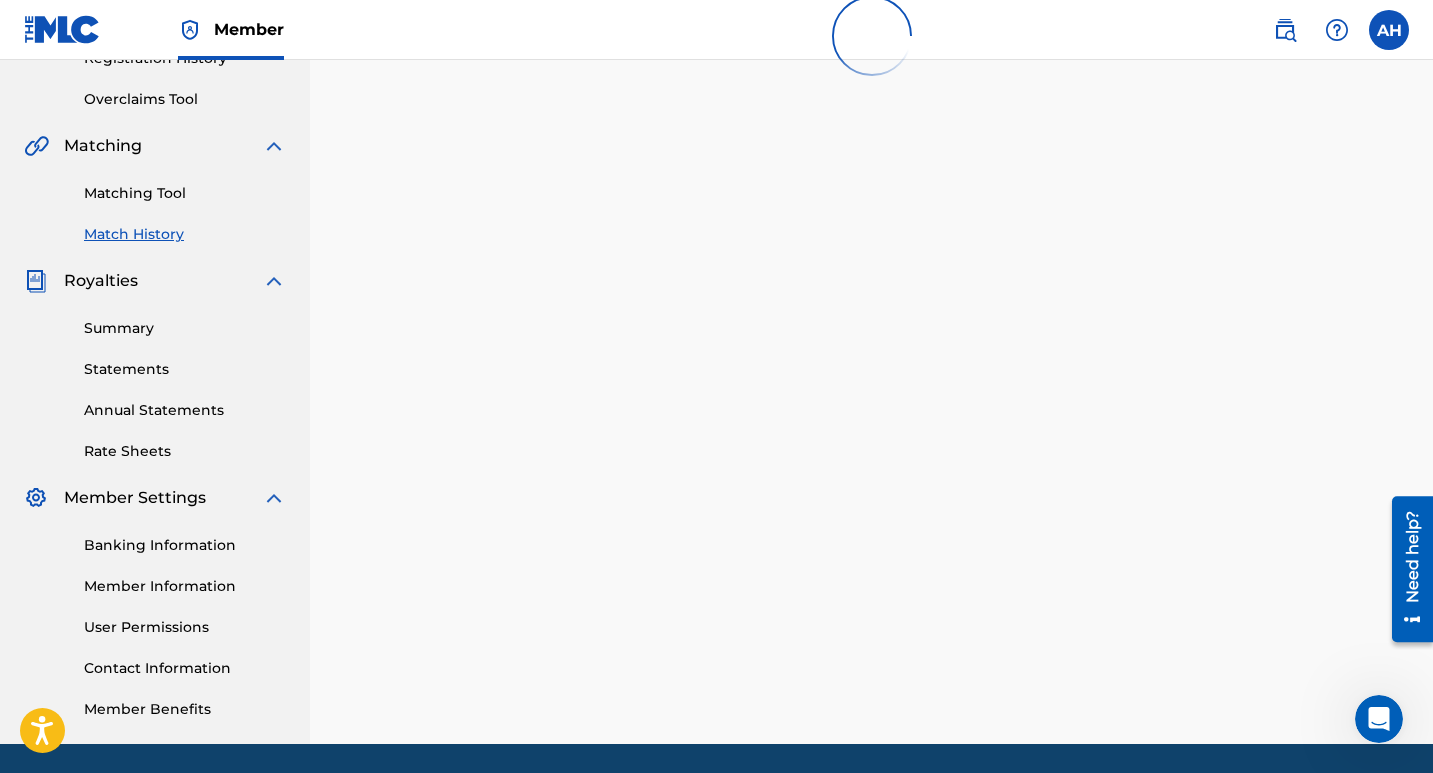 scroll, scrollTop: 200, scrollLeft: 0, axis: vertical 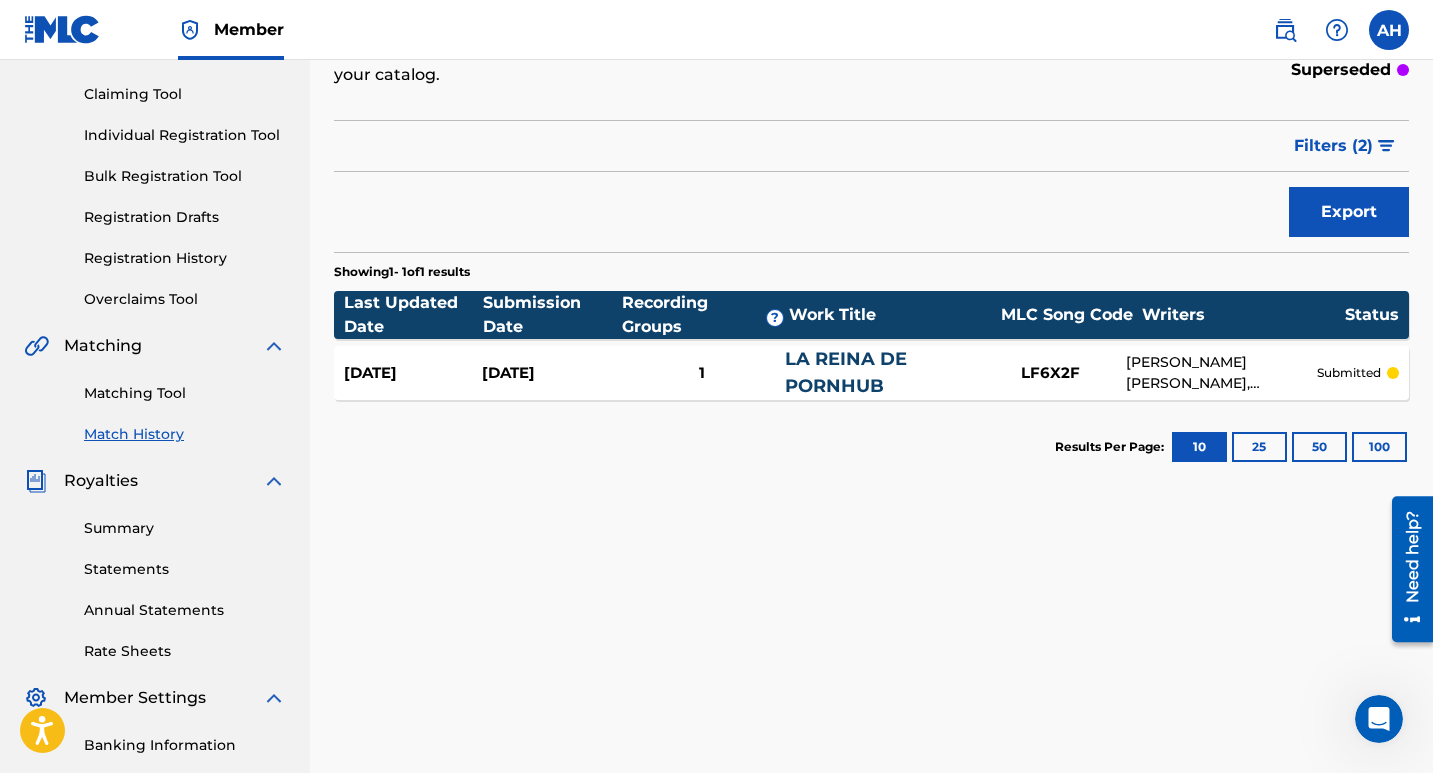 click on "[DATE]" at bounding box center (551, 373) 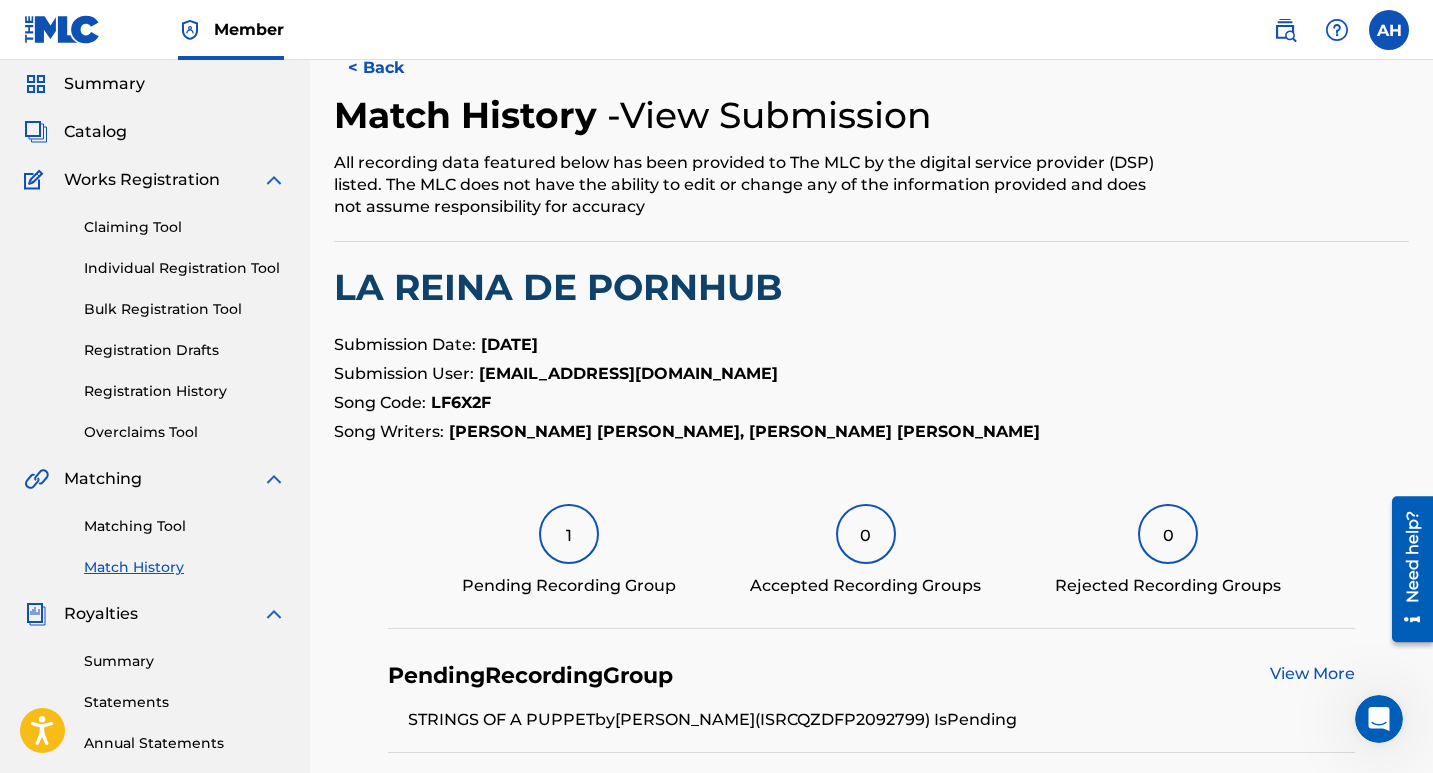 scroll, scrollTop: 0, scrollLeft: 0, axis: both 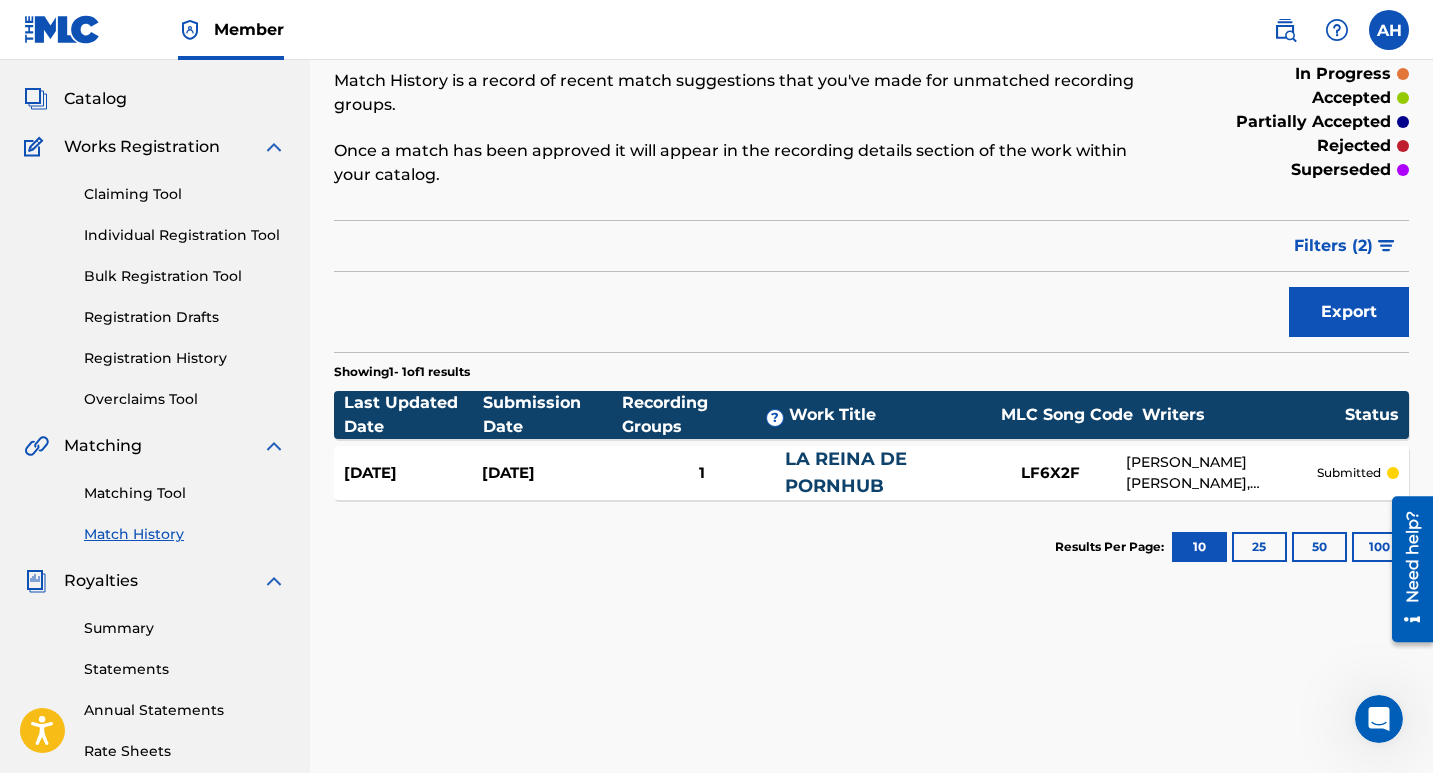 click on "Matching Tool" at bounding box center (185, 493) 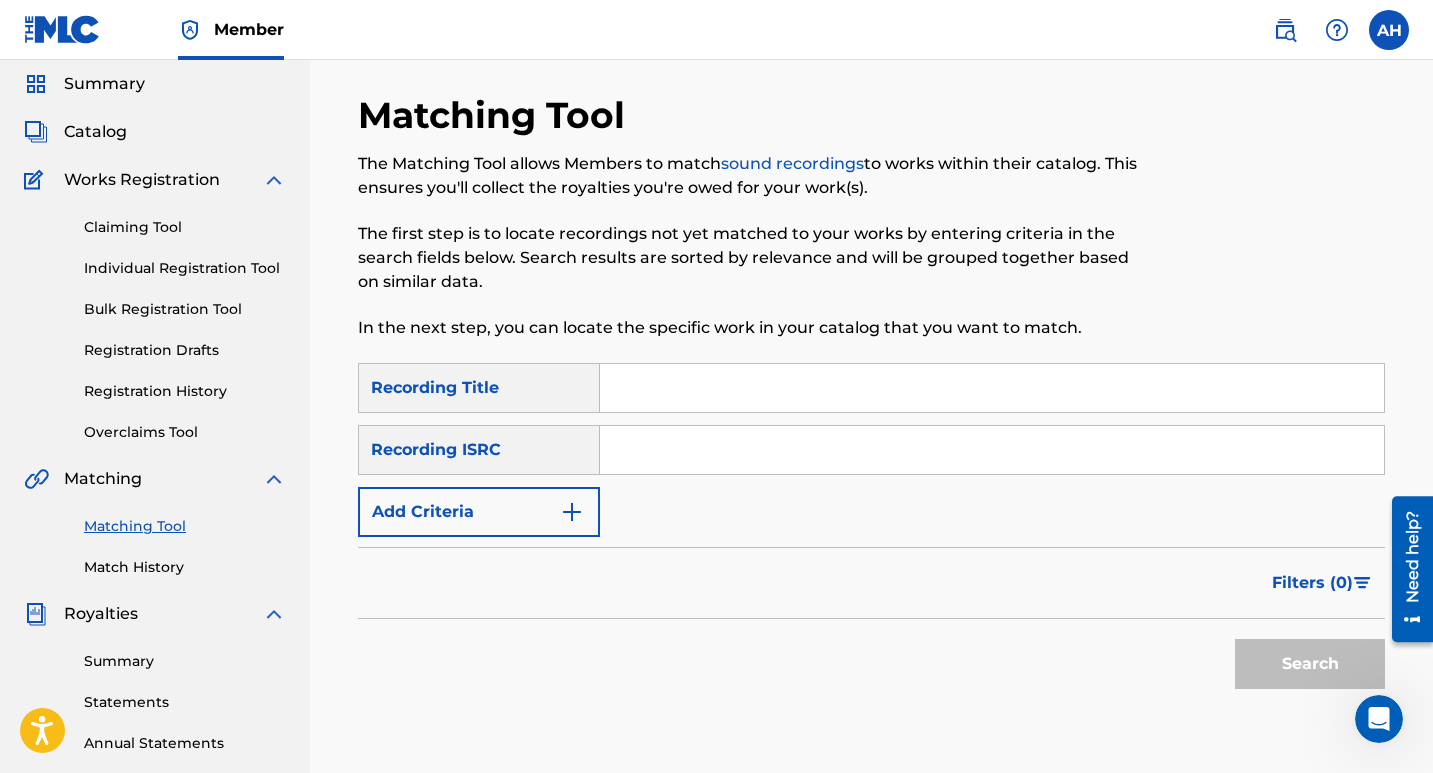 scroll, scrollTop: 0, scrollLeft: 0, axis: both 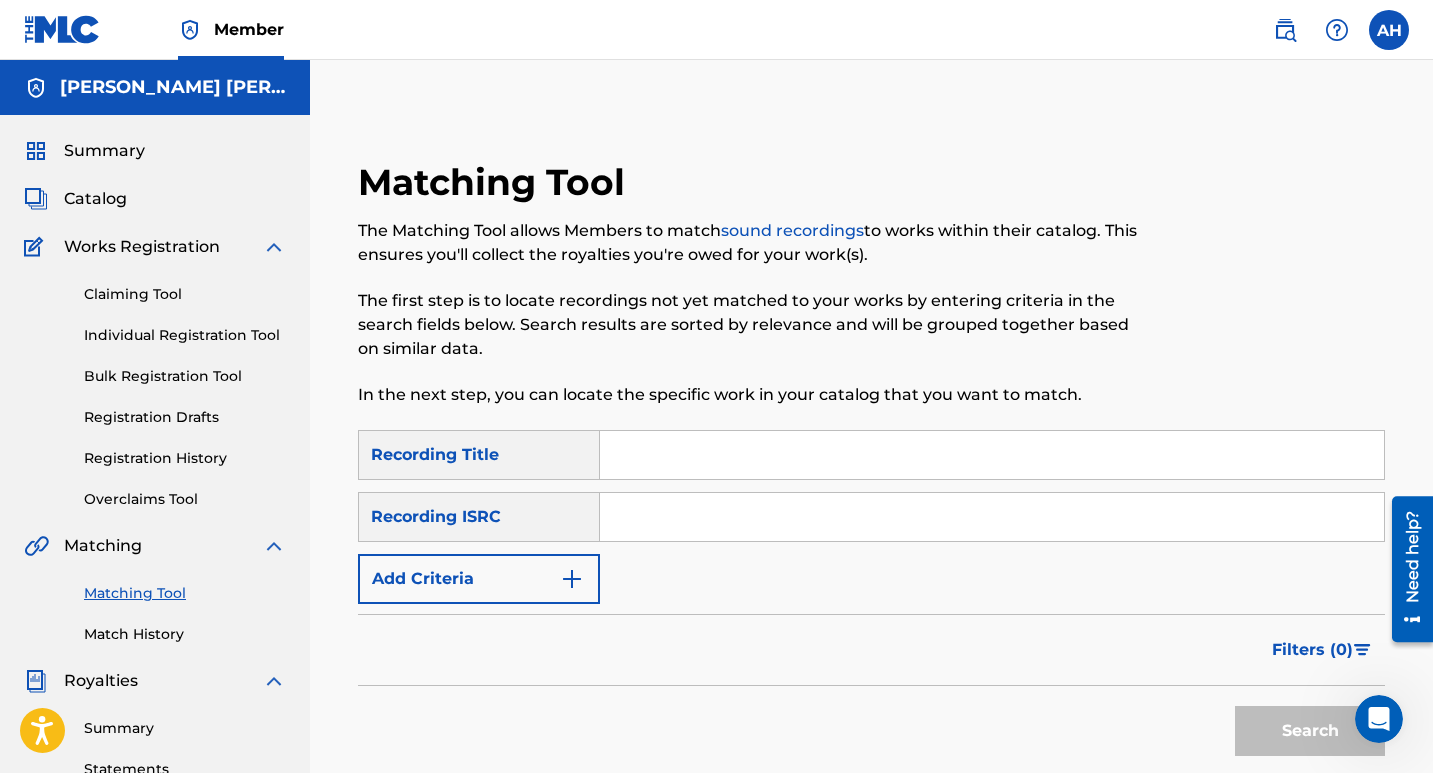 click on "Add Criteria" at bounding box center [479, 579] 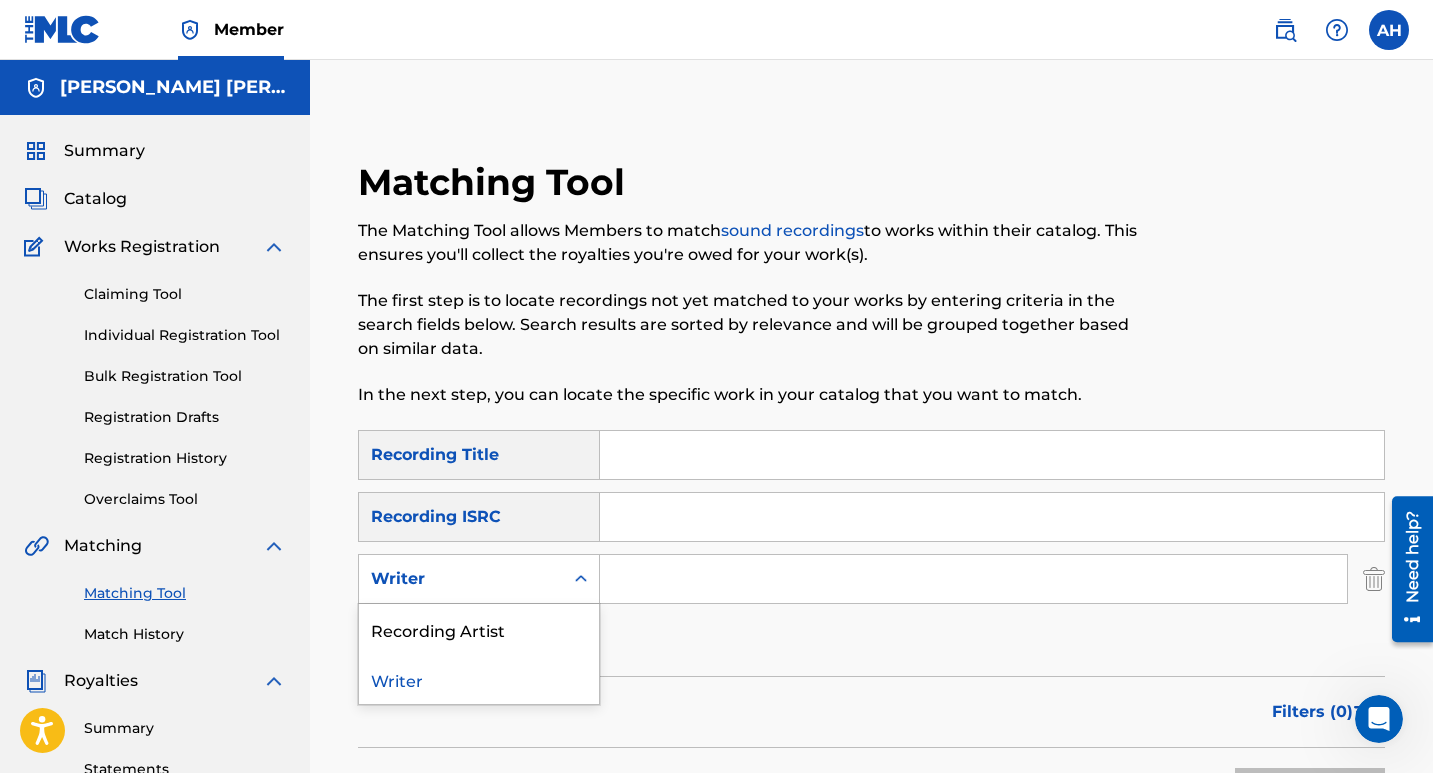 click on "Writer" at bounding box center (461, 579) 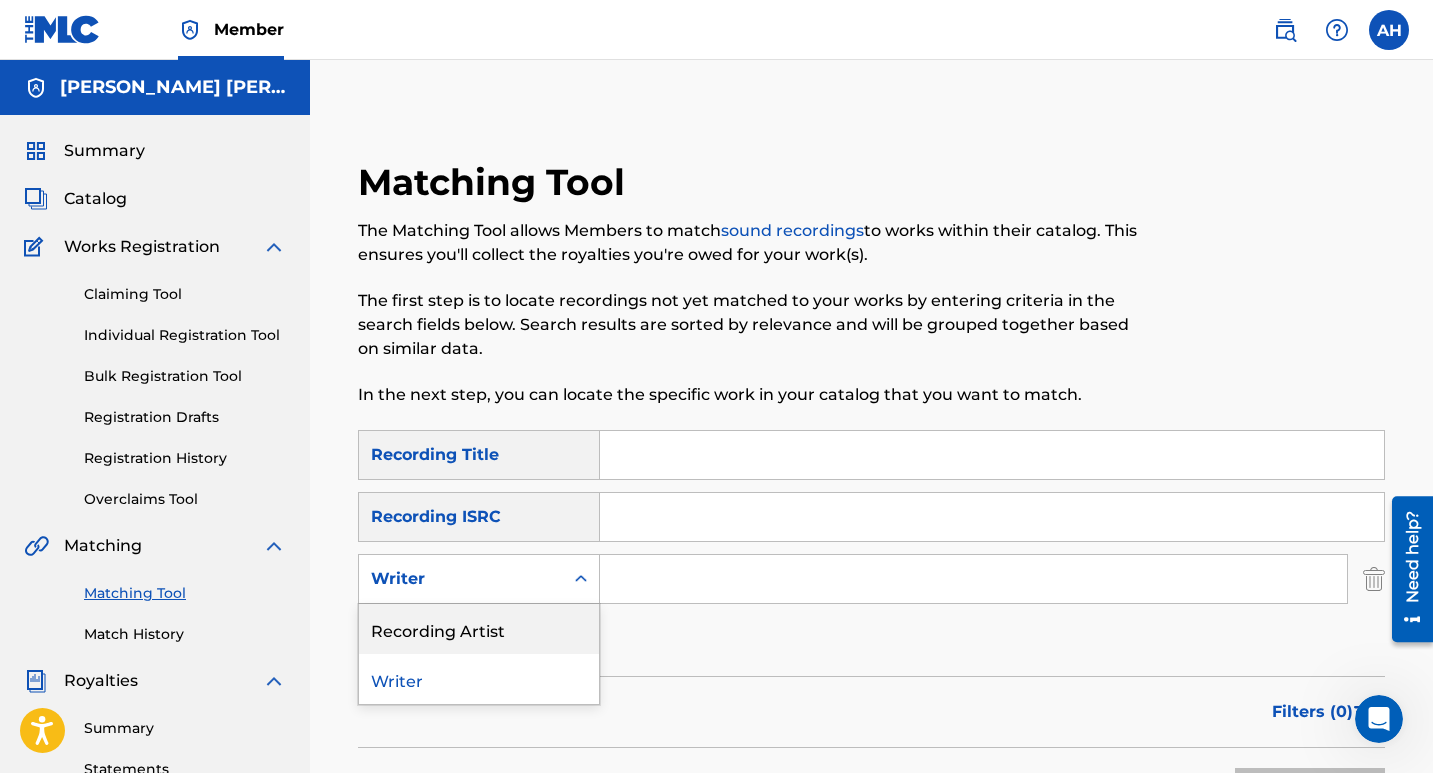 click on "Recording Artist" at bounding box center (479, 629) 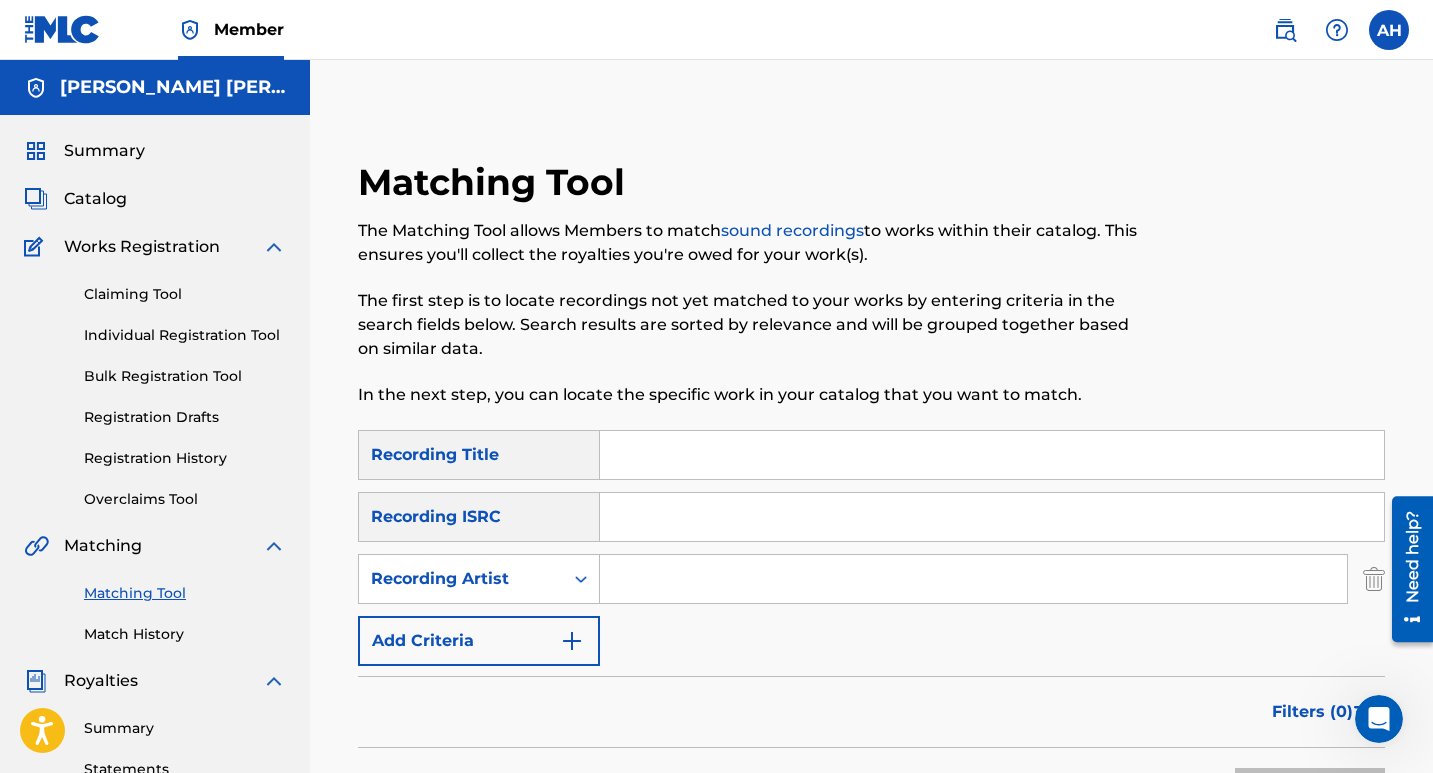 click at bounding box center [973, 579] 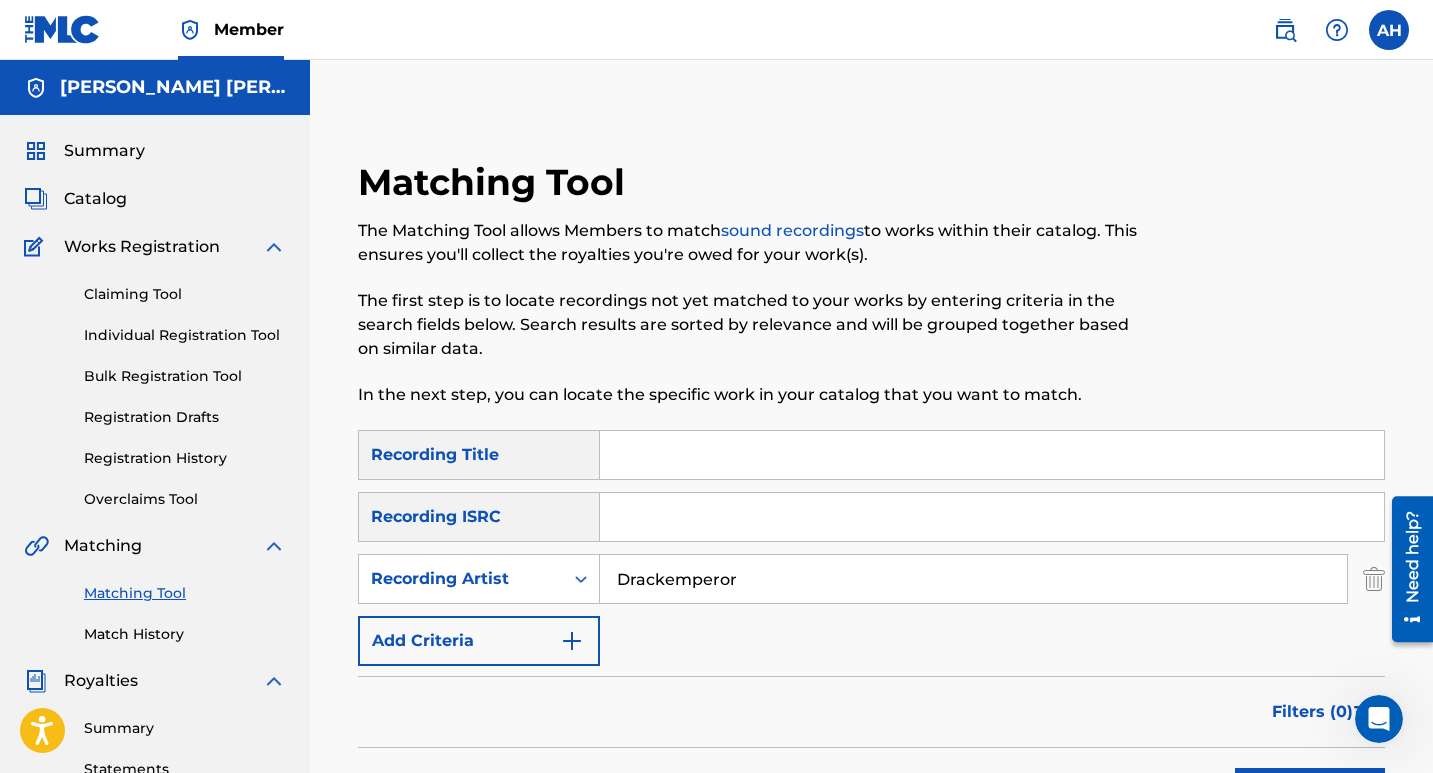 type on "Drackemperor" 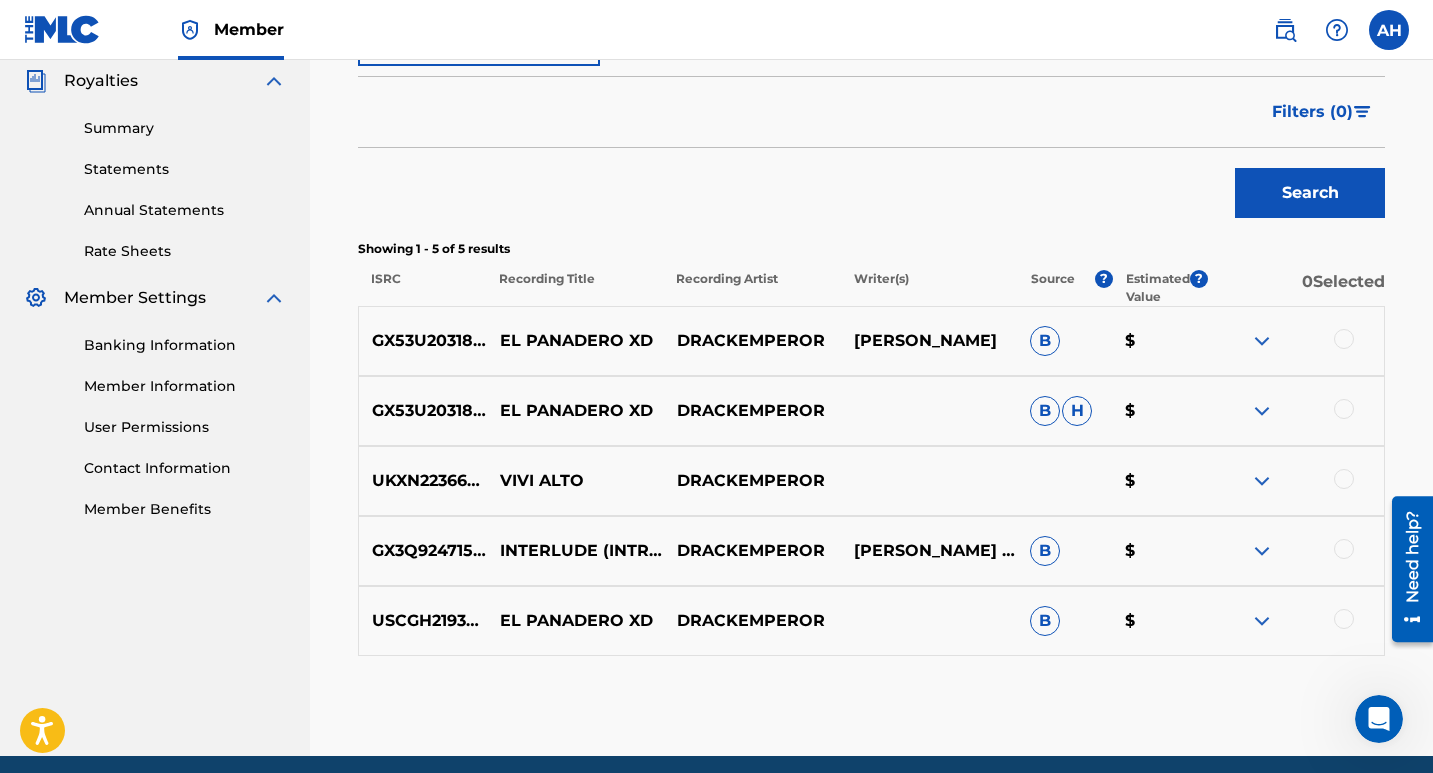 scroll, scrollTop: 679, scrollLeft: 0, axis: vertical 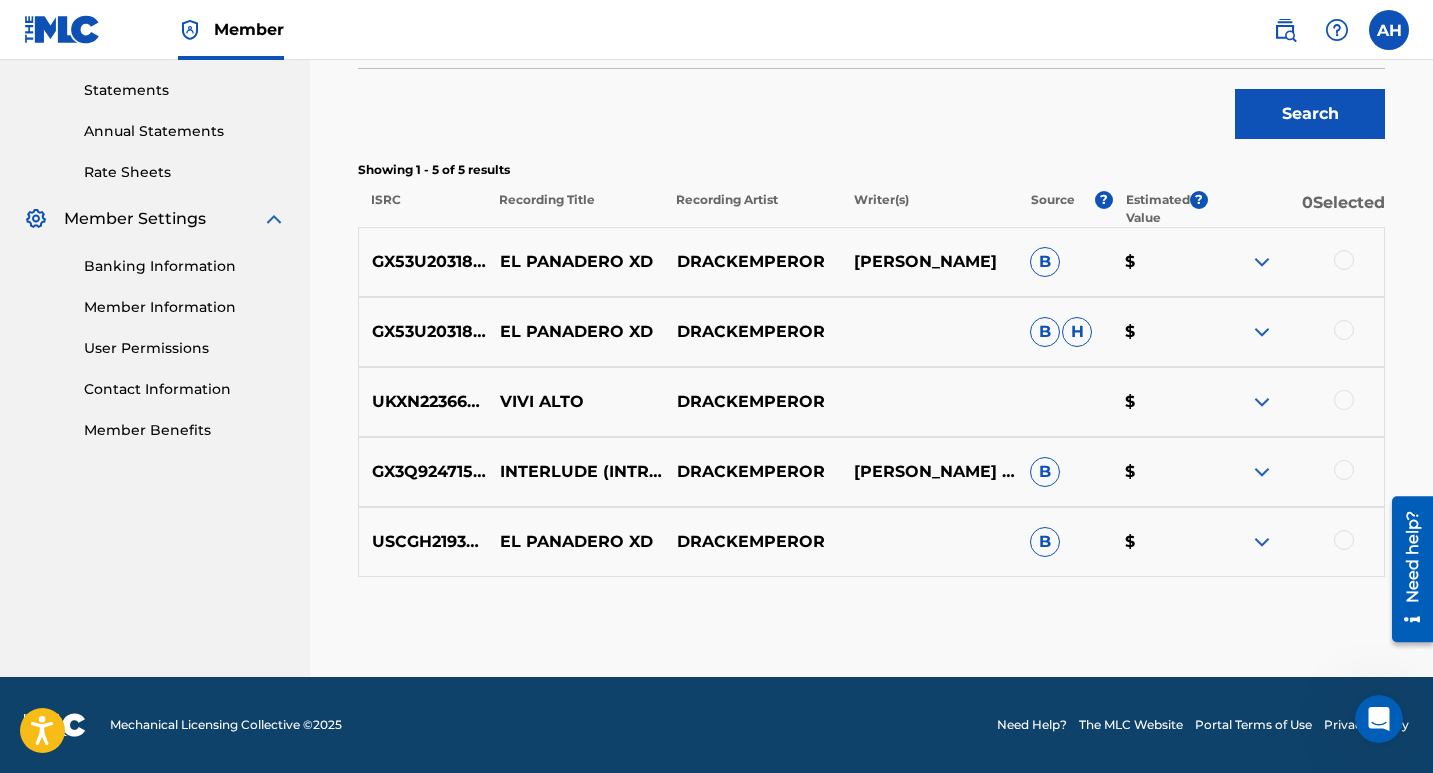 click at bounding box center (1262, 332) 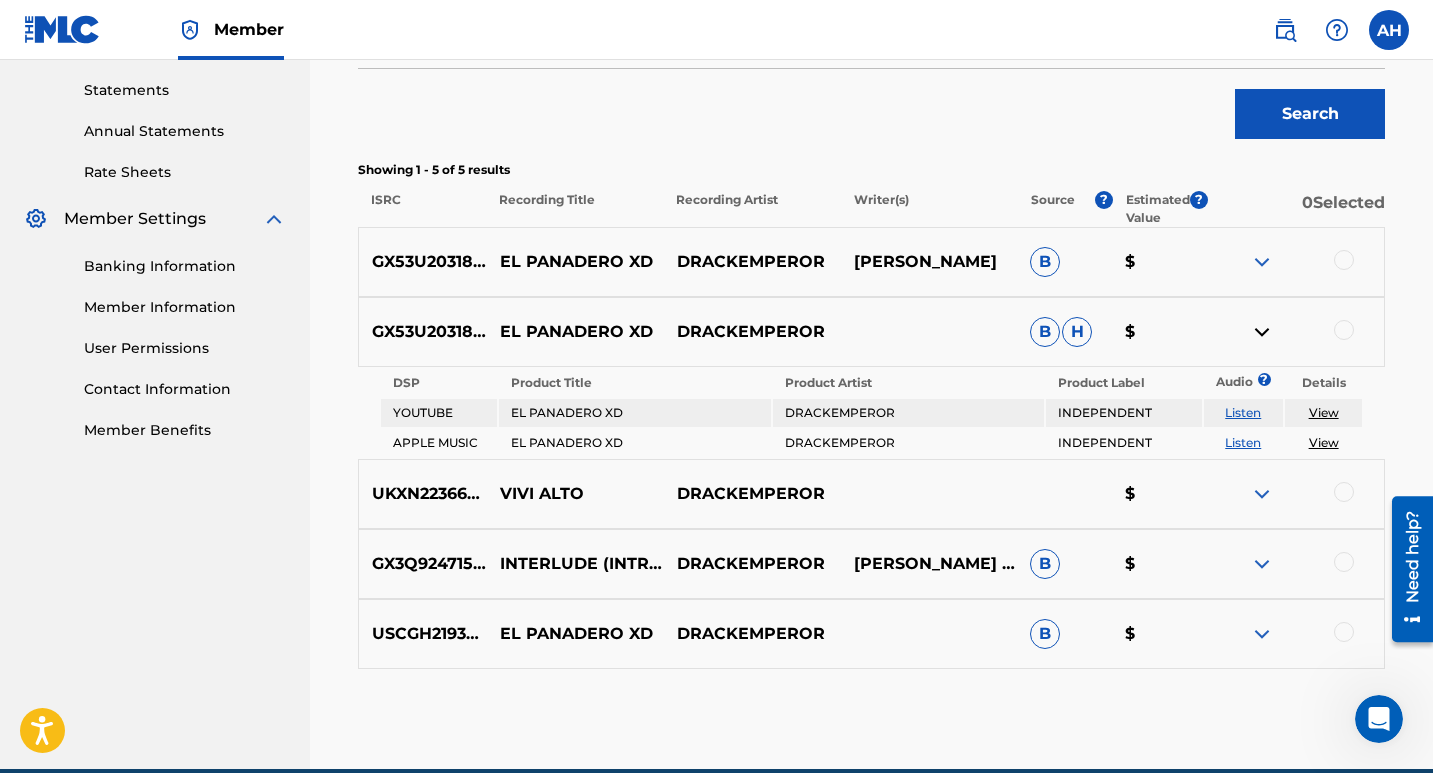 click at bounding box center [1262, 332] 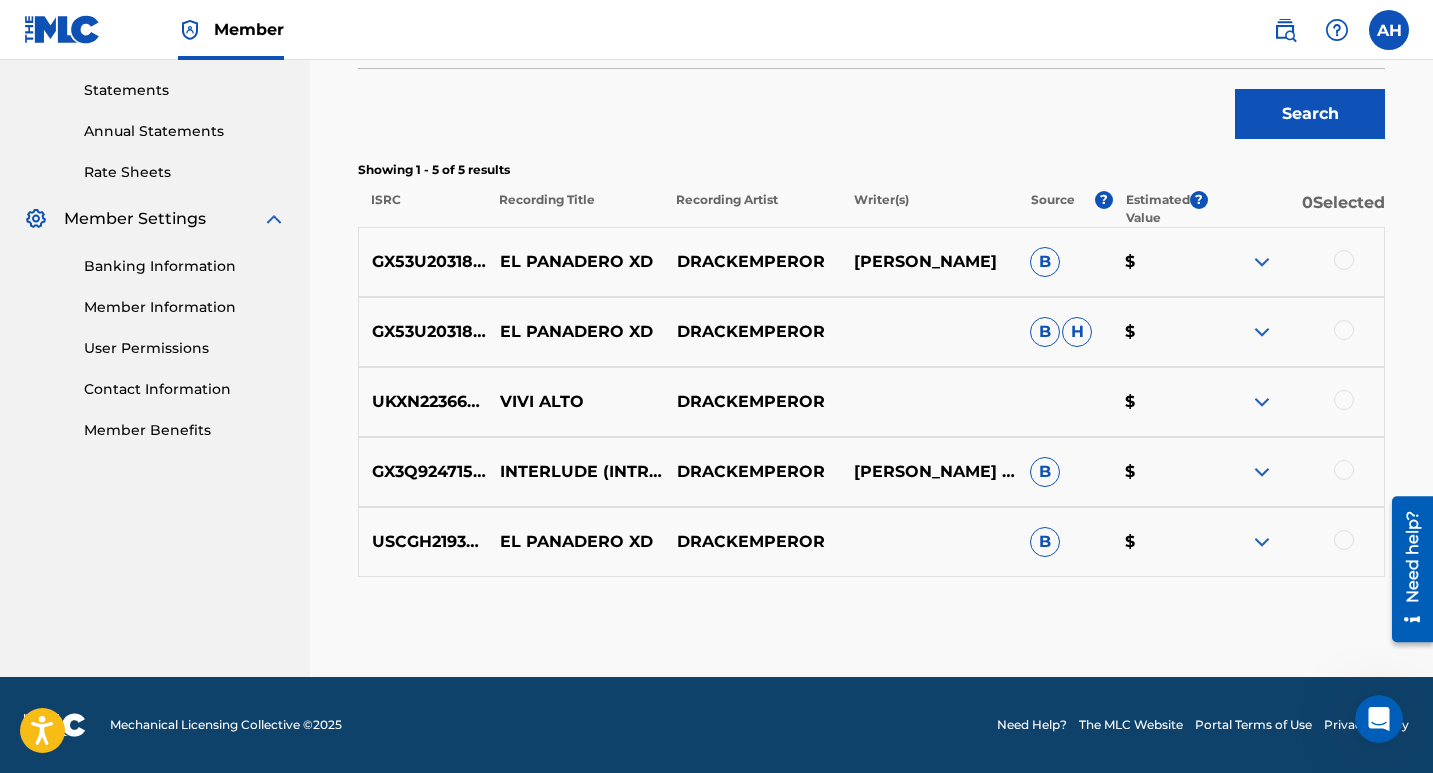click at bounding box center [1262, 402] 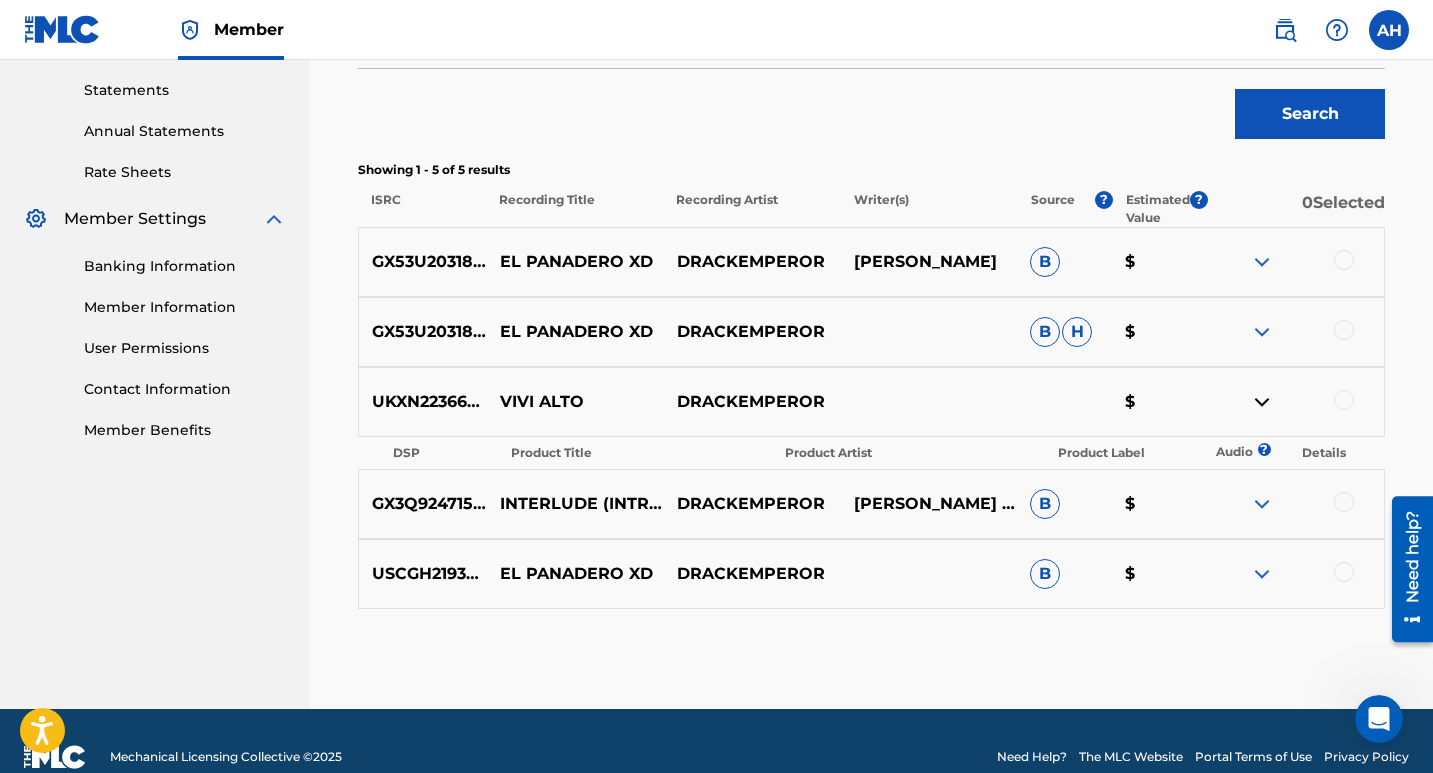 click at bounding box center (1262, 402) 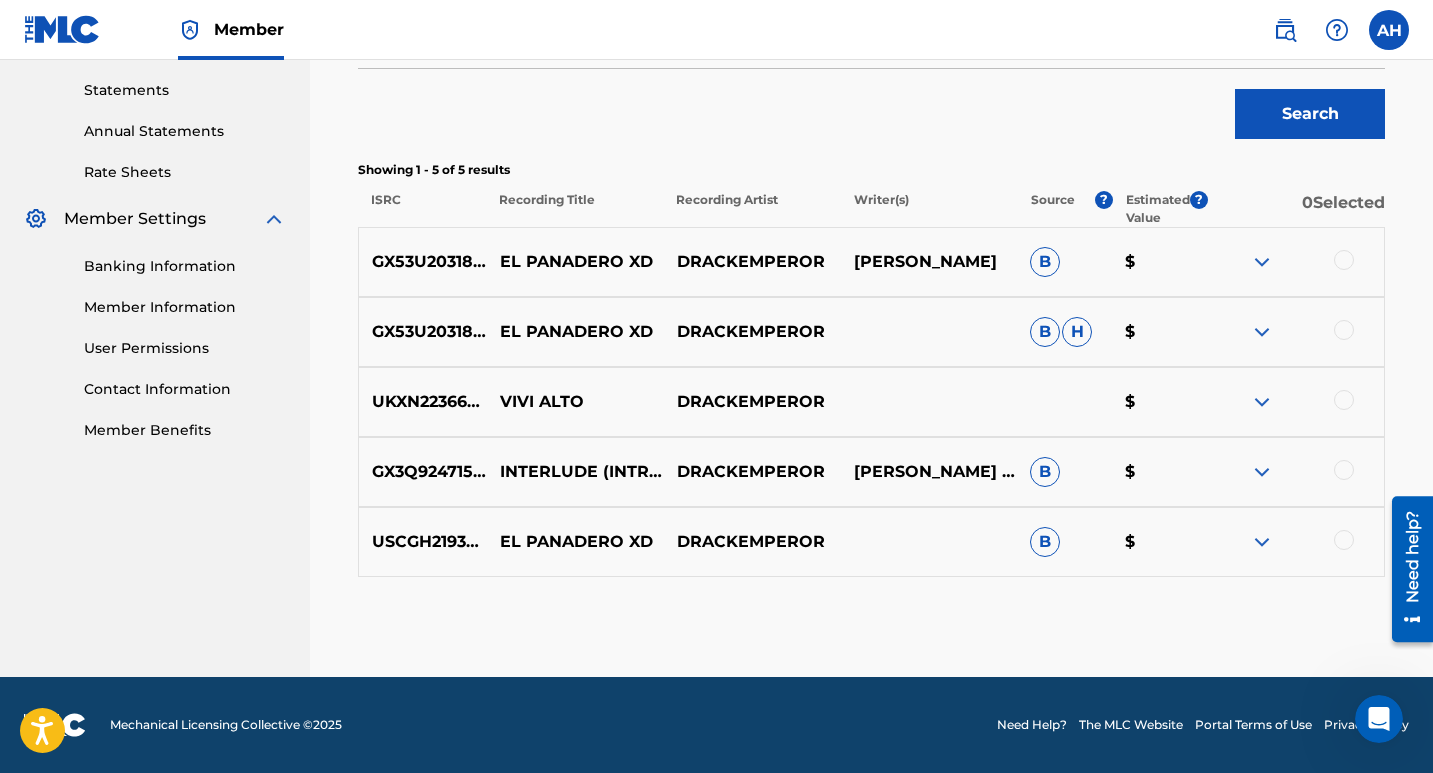 scroll, scrollTop: 579, scrollLeft: 0, axis: vertical 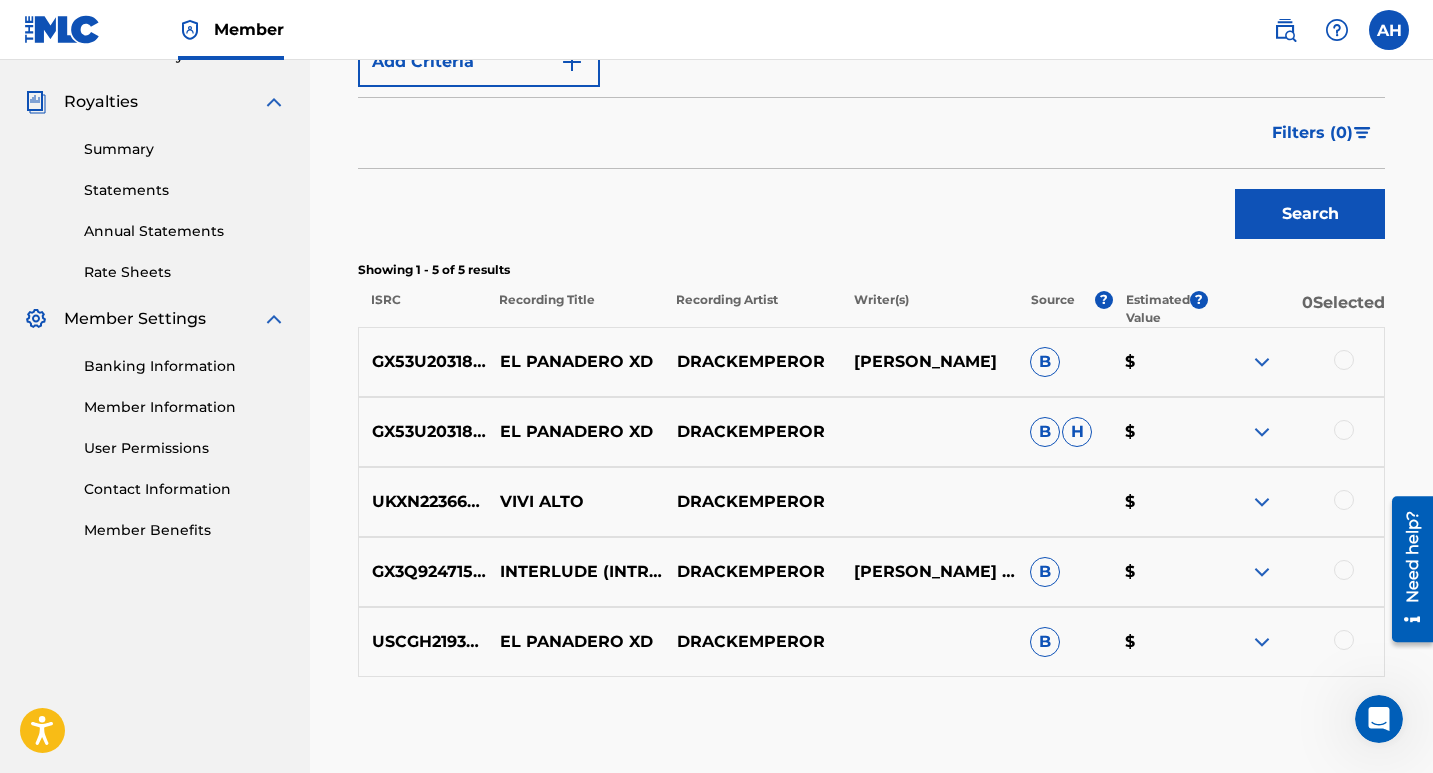 click at bounding box center [1262, 362] 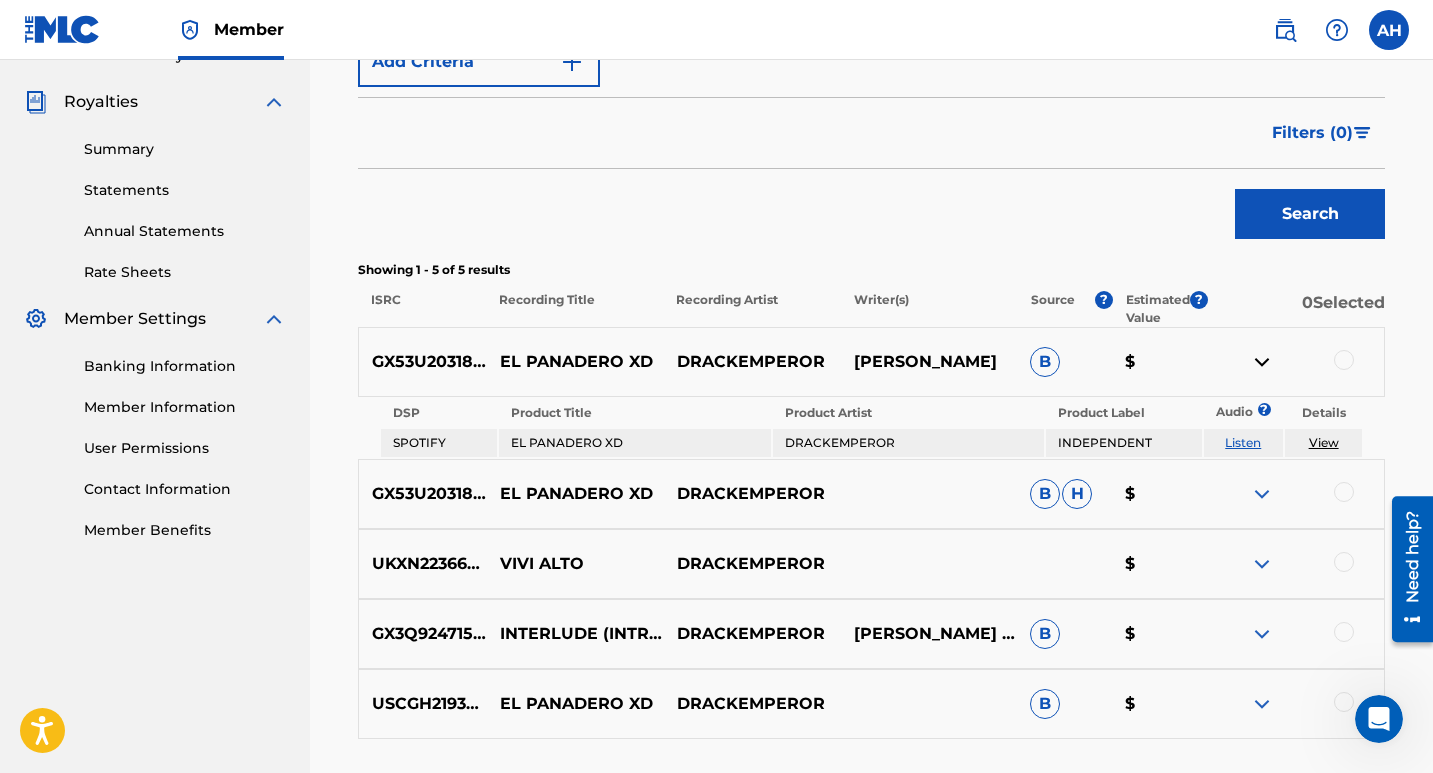 click at bounding box center [1262, 362] 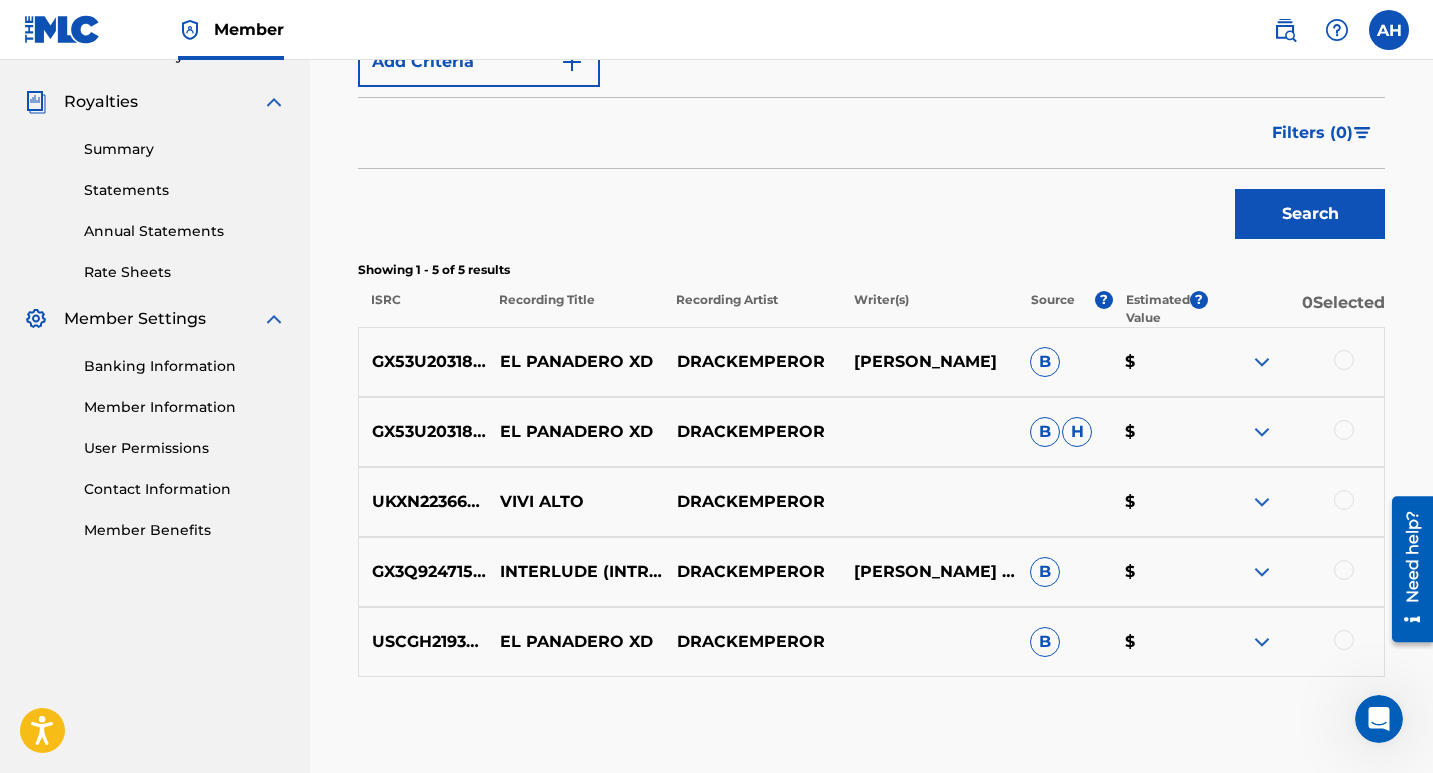 click at bounding box center (1262, 502) 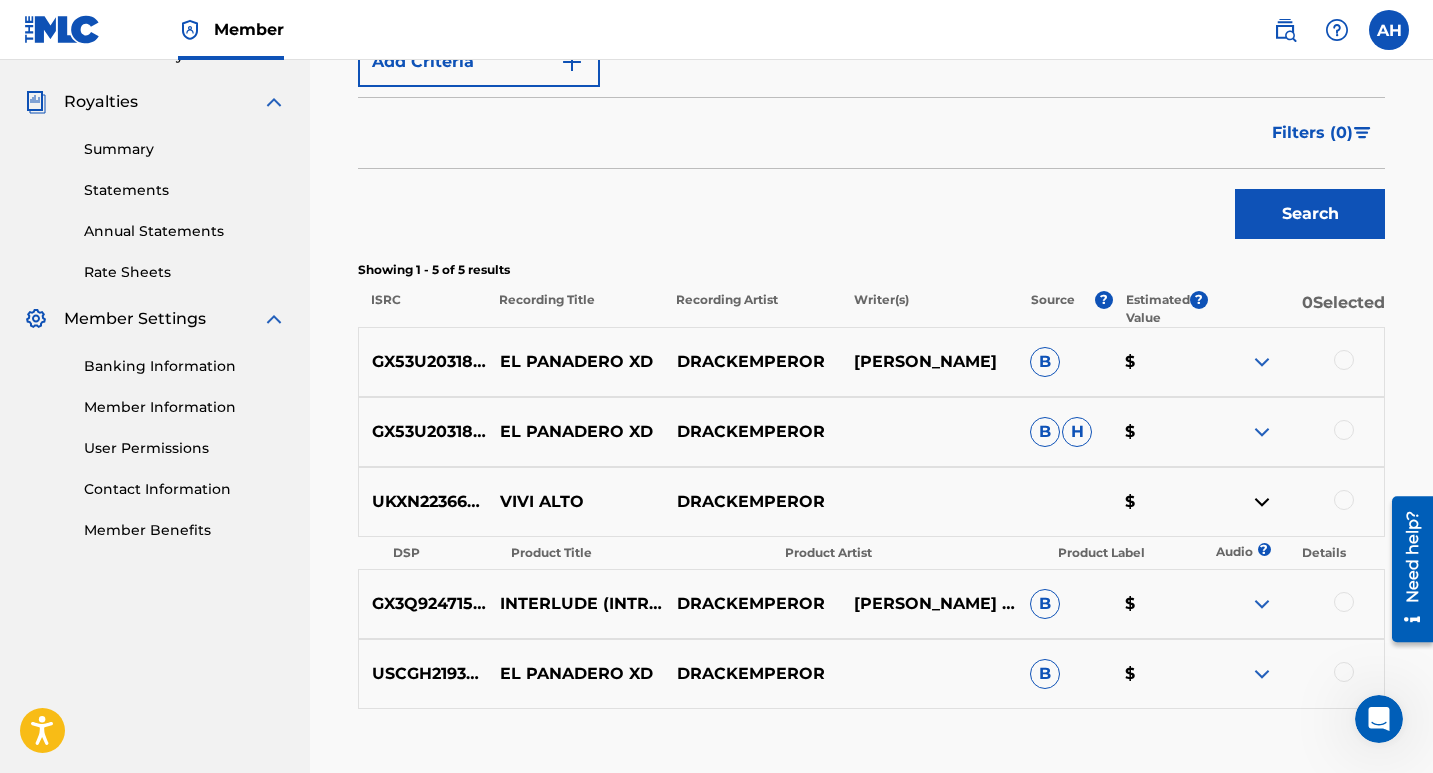 click at bounding box center [1262, 502] 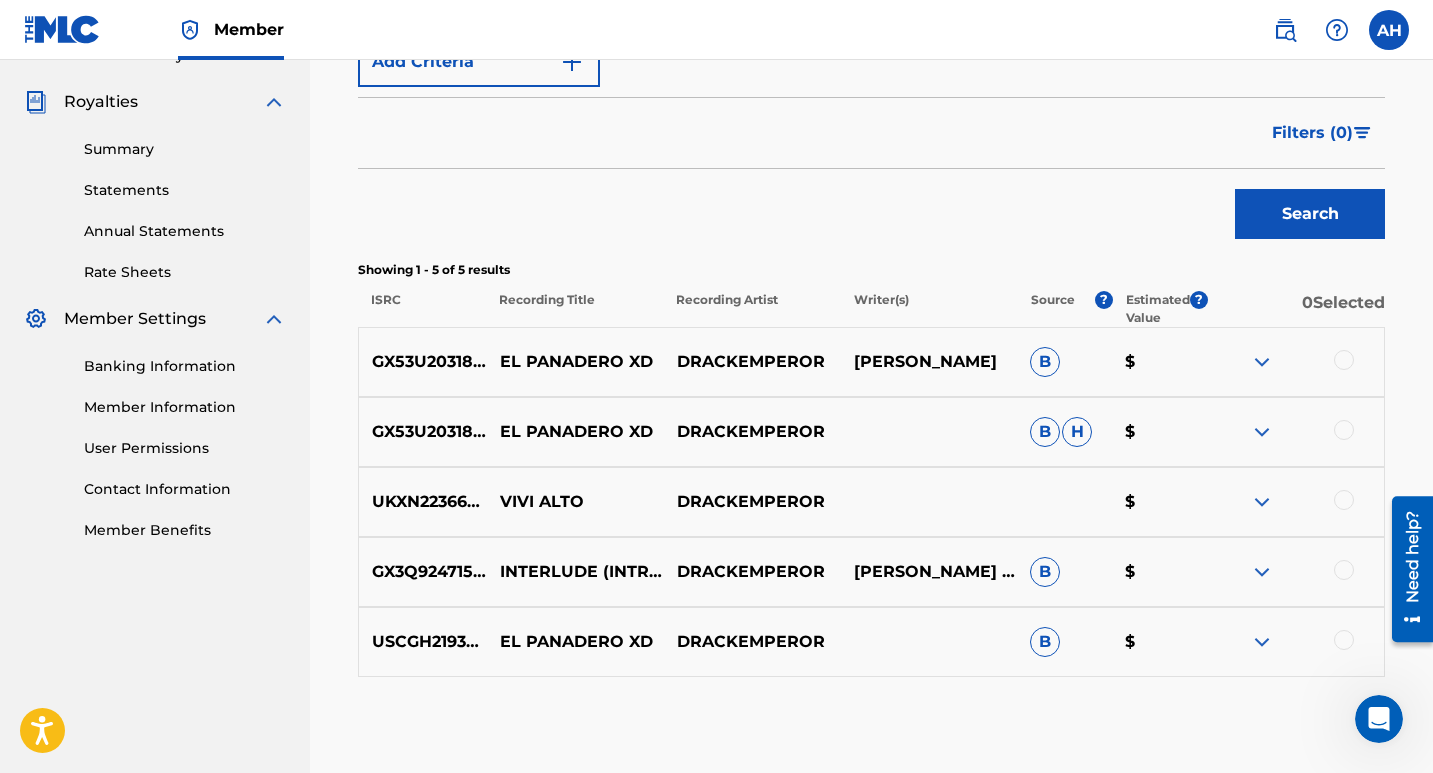 click at bounding box center (1262, 572) 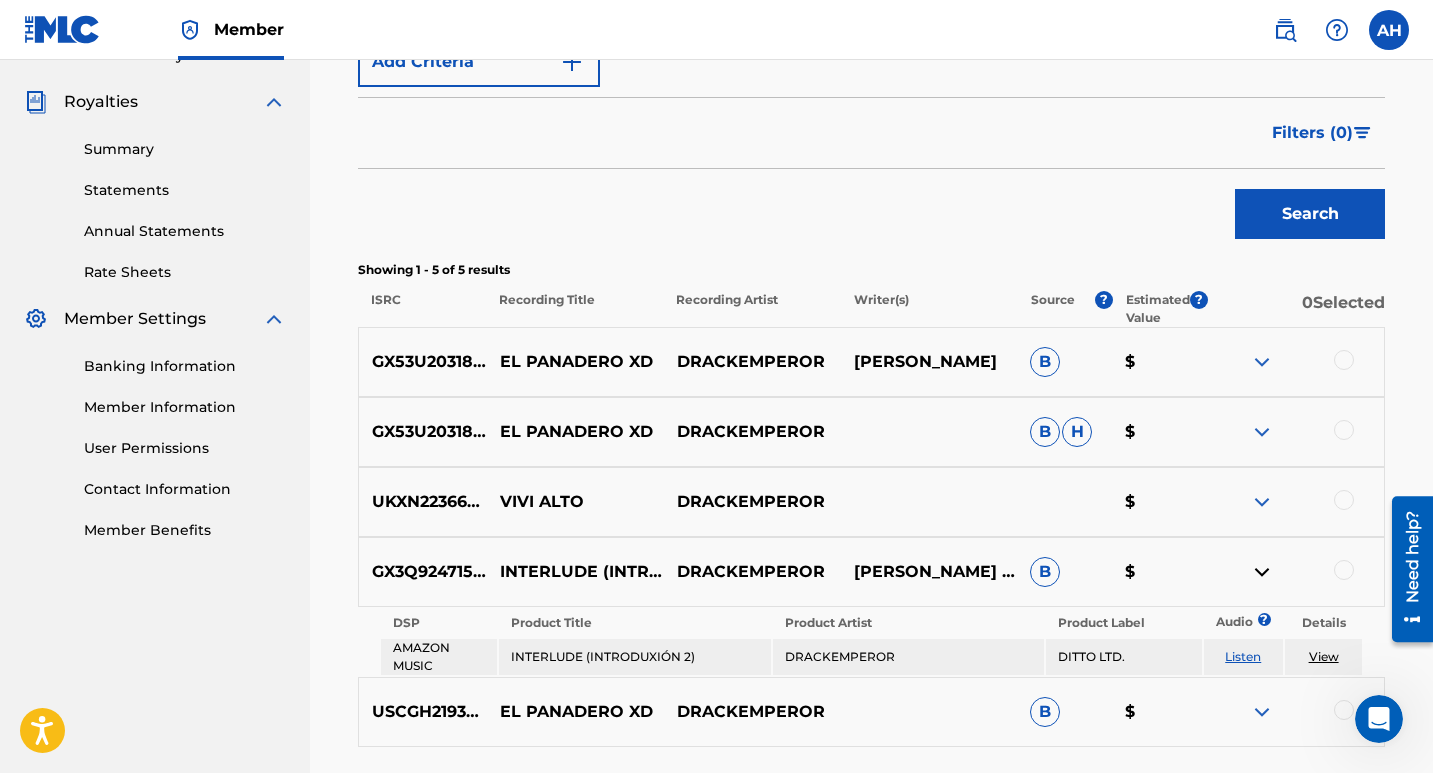 click at bounding box center [1262, 572] 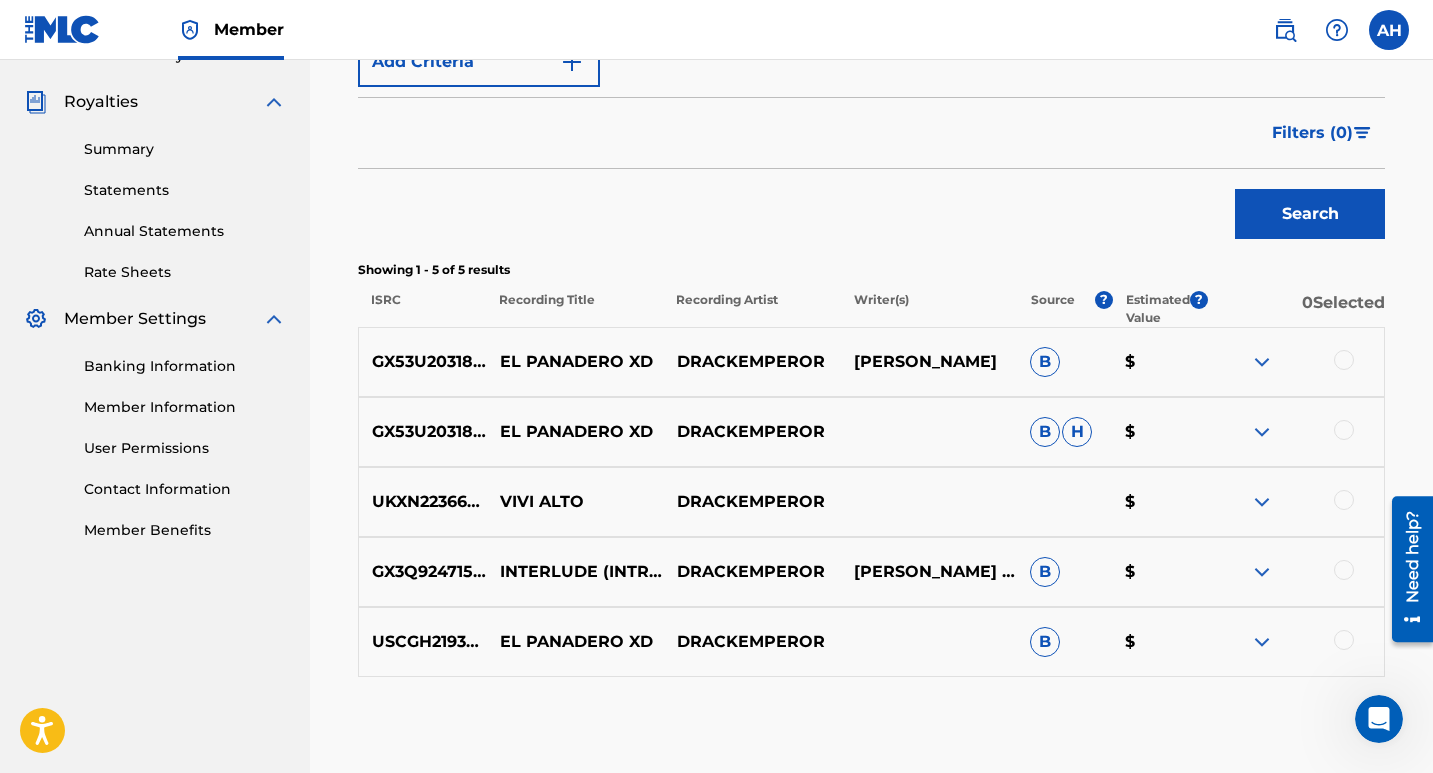 click at bounding box center [1262, 642] 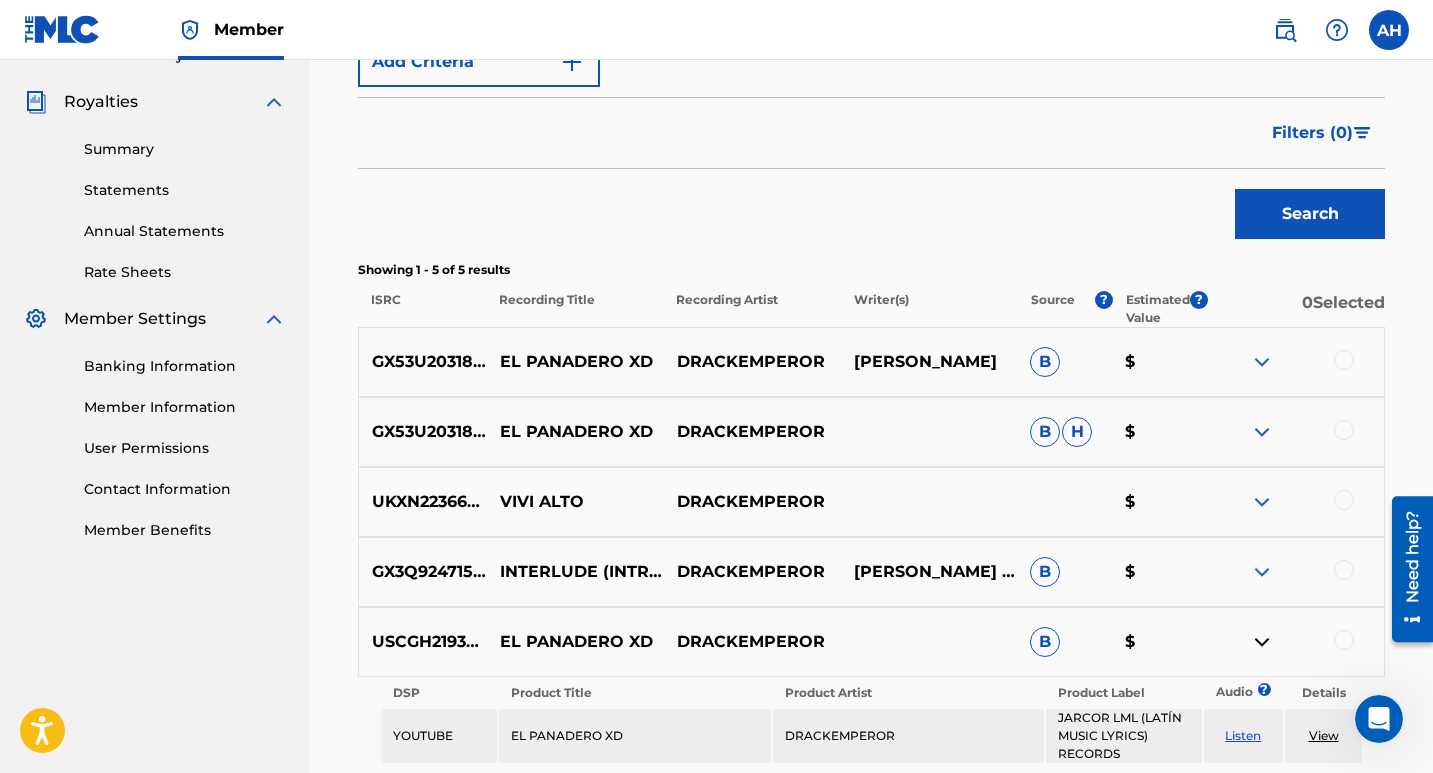 scroll, scrollTop: 679, scrollLeft: 0, axis: vertical 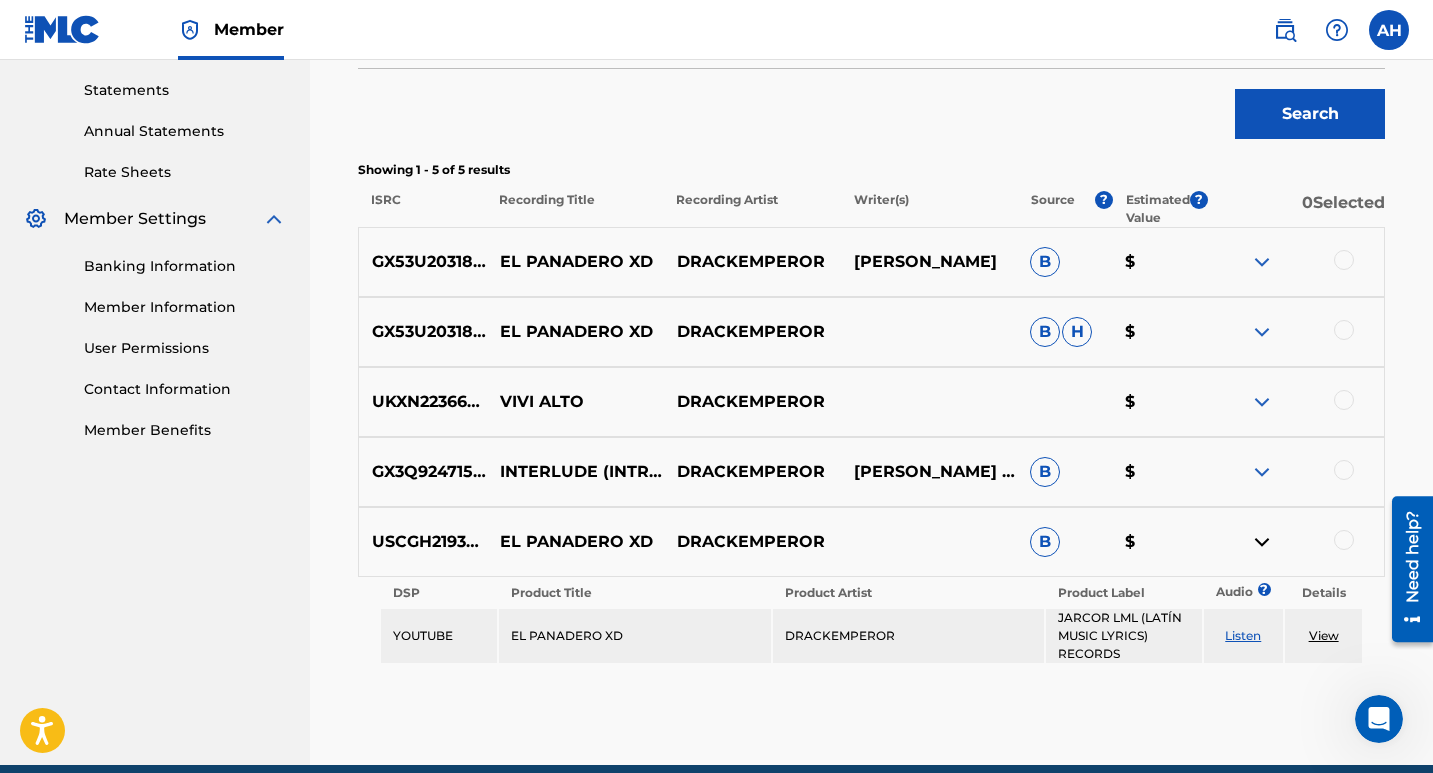 click at bounding box center [1262, 542] 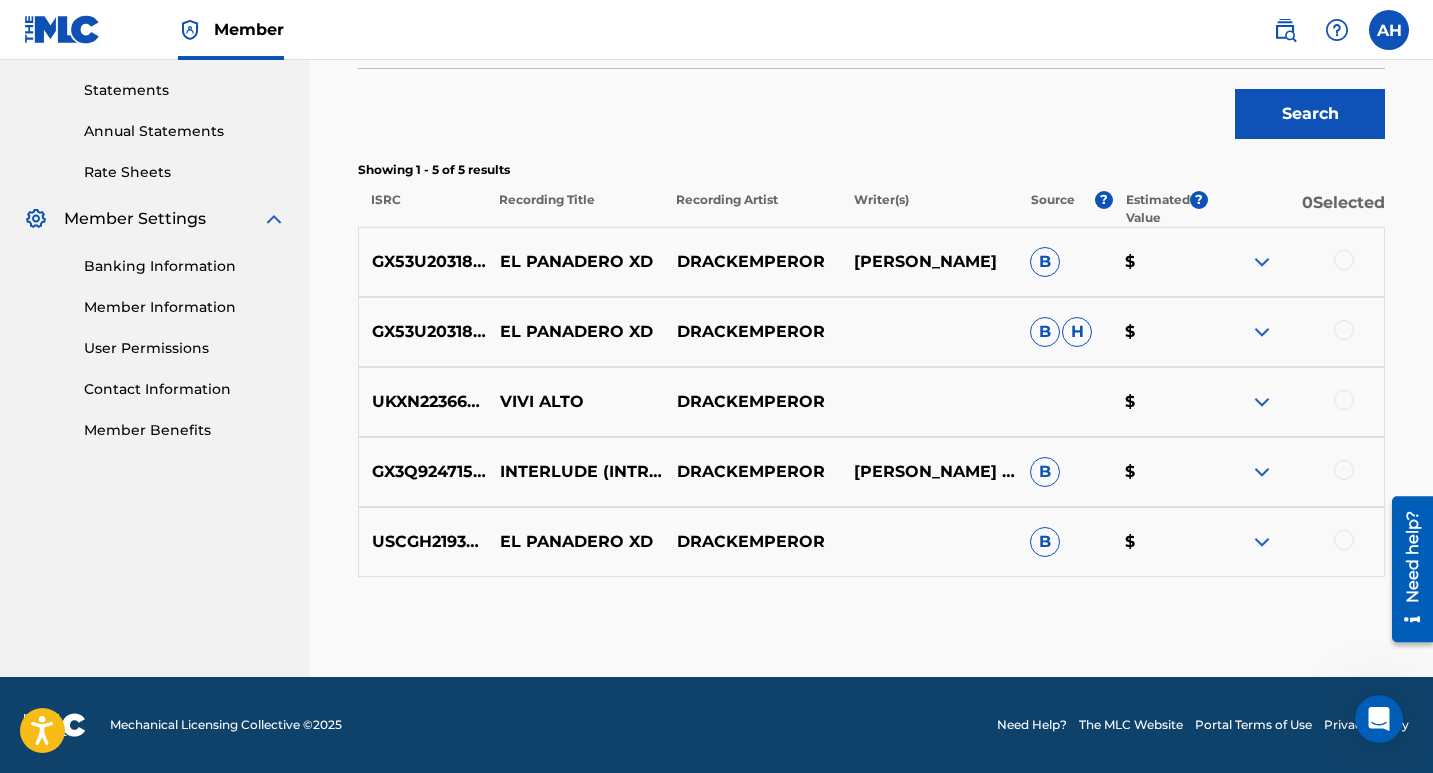 click at bounding box center (1262, 332) 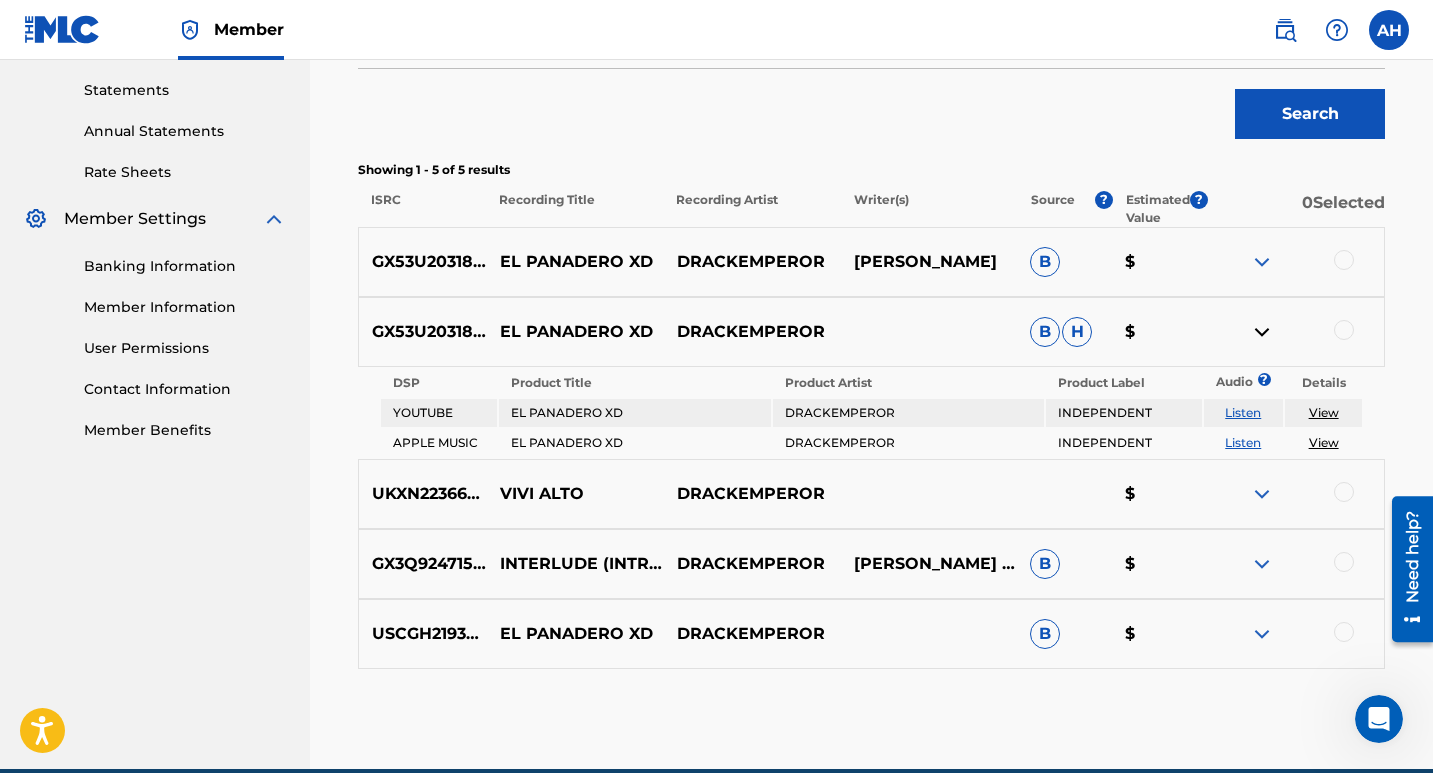 click on "Listen" at bounding box center (1243, 412) 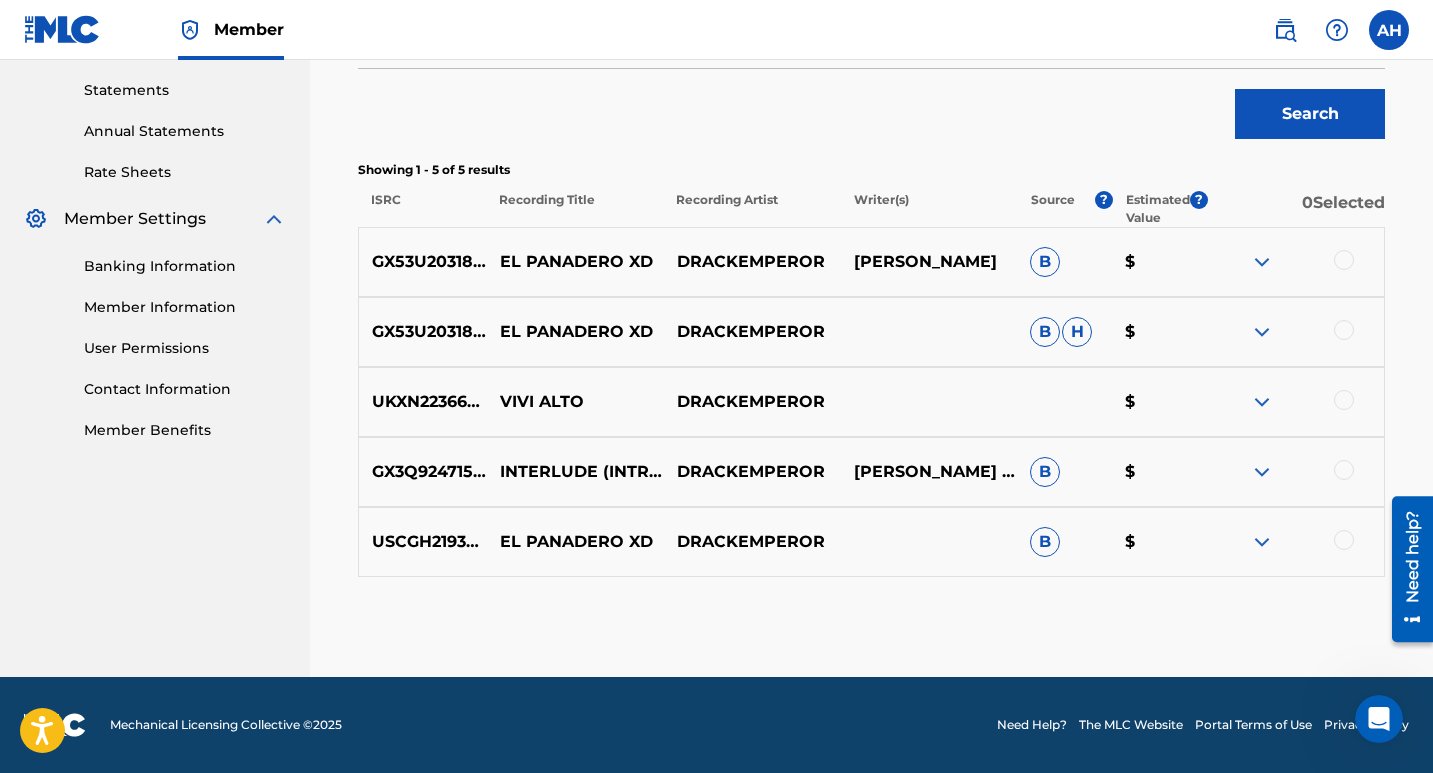 click at bounding box center (1295, 472) 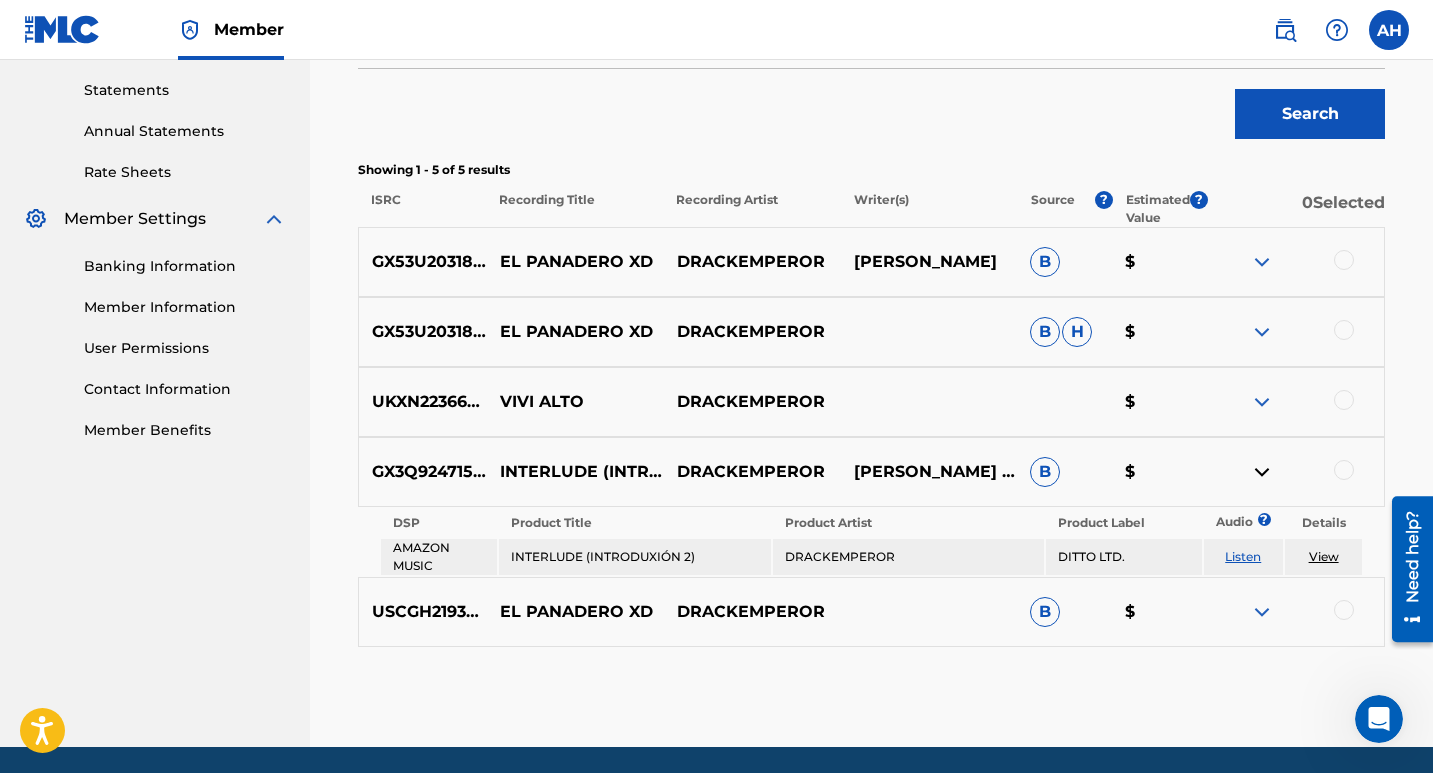 click at bounding box center (1262, 472) 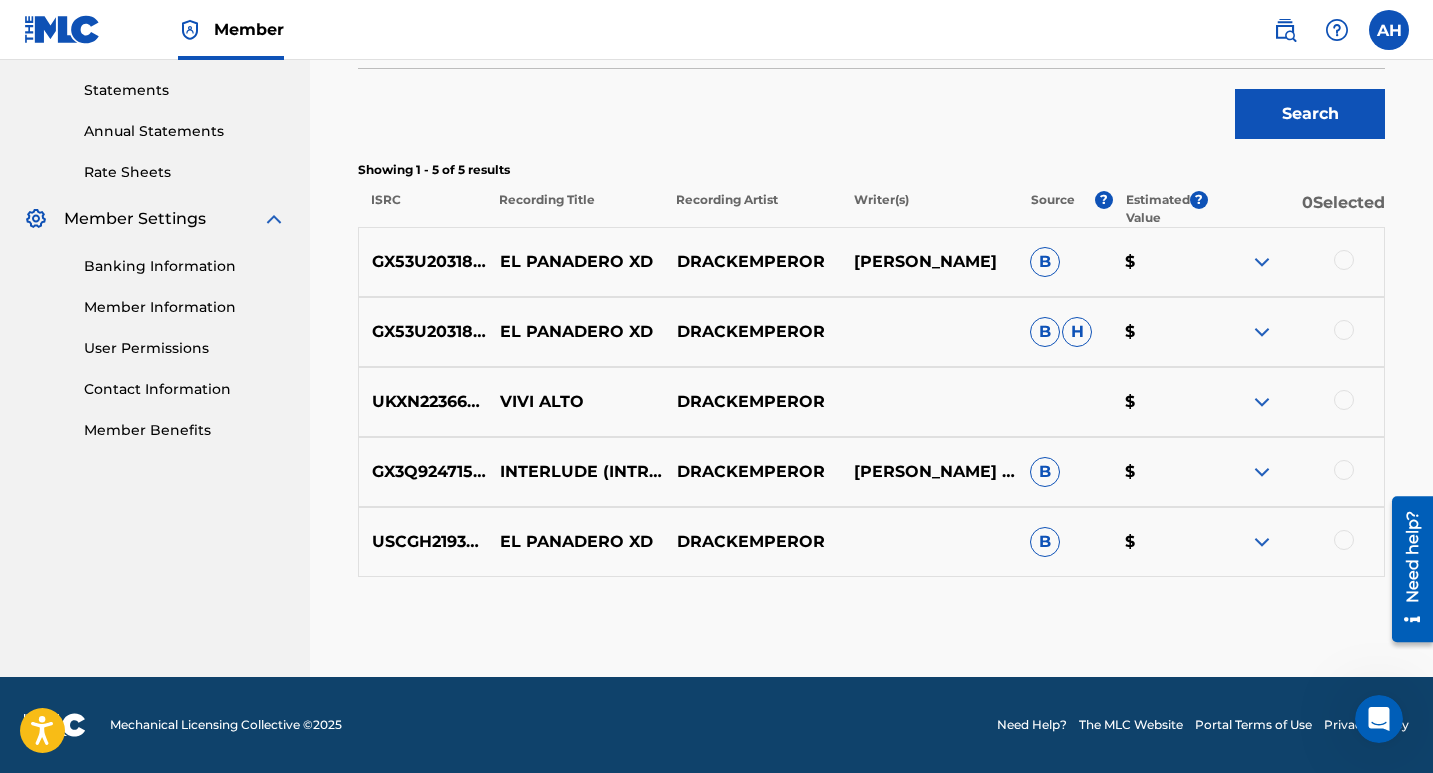 click at bounding box center (1262, 542) 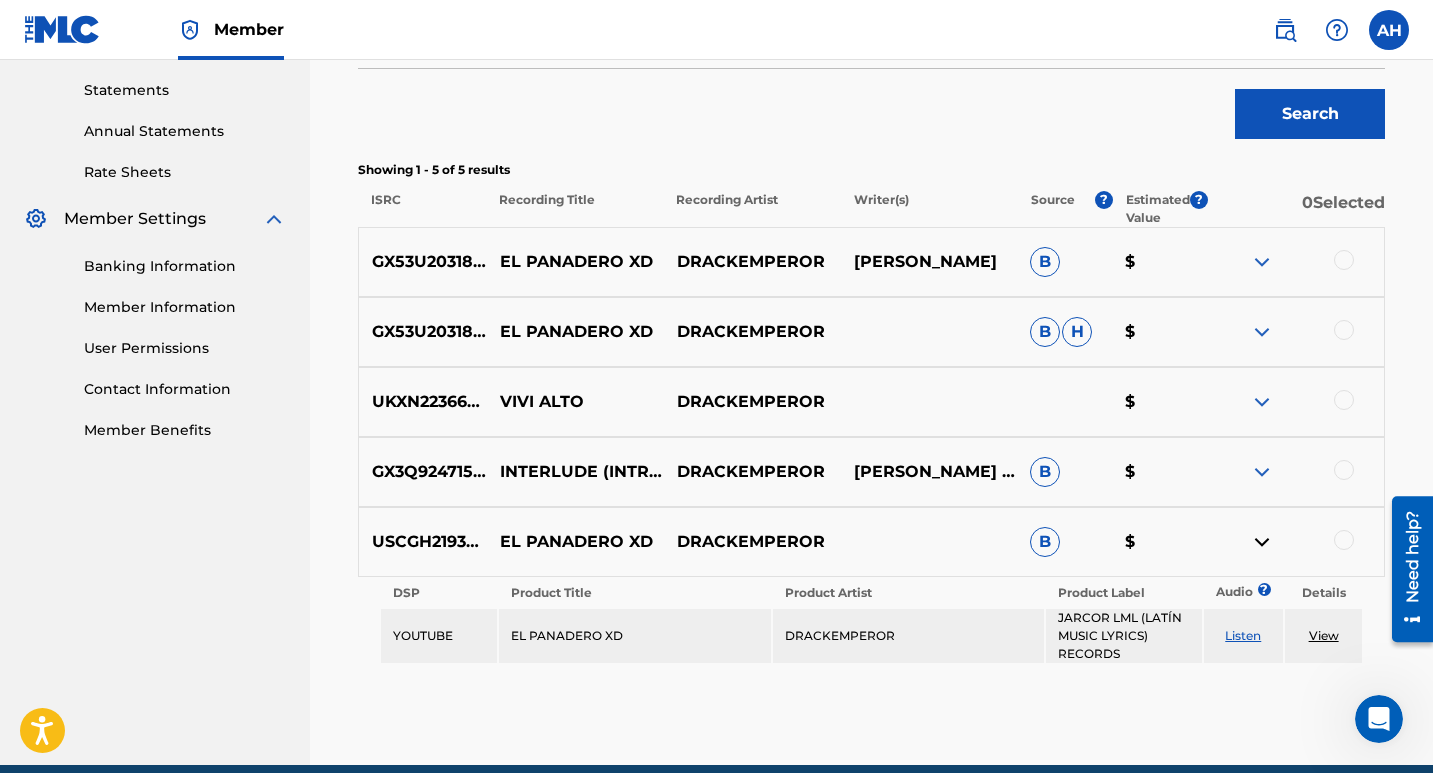 click at bounding box center (1262, 542) 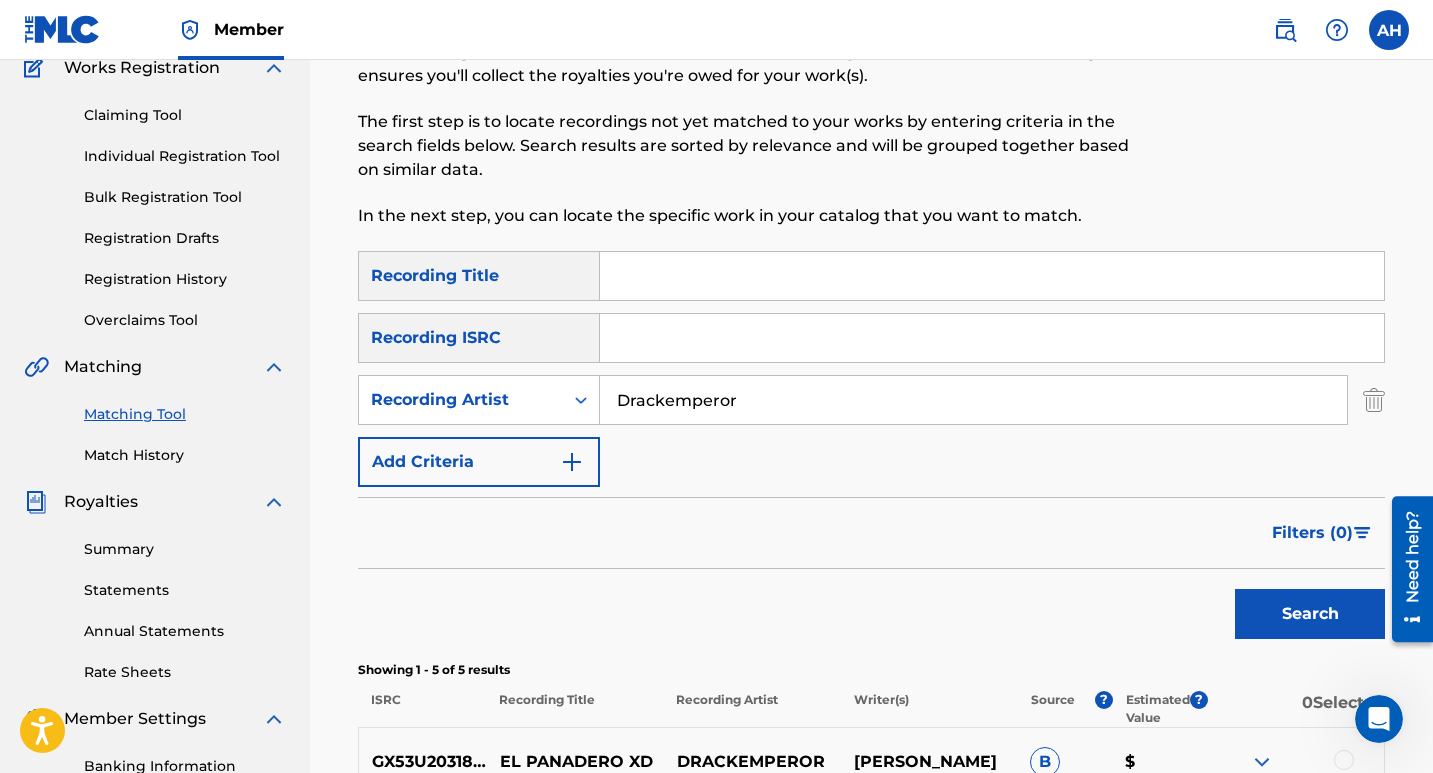 scroll, scrollTop: 79, scrollLeft: 0, axis: vertical 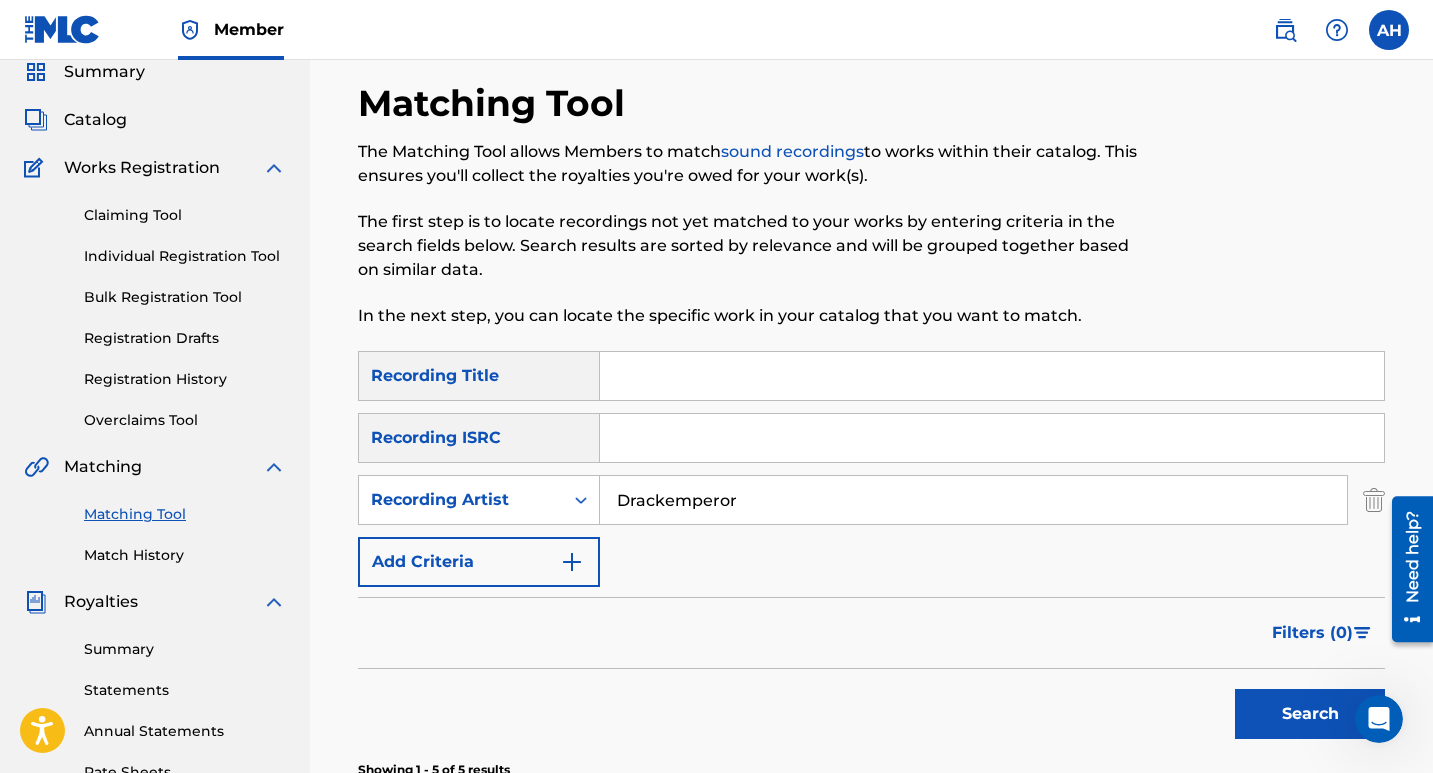 click on "Drackemperor" at bounding box center [973, 500] 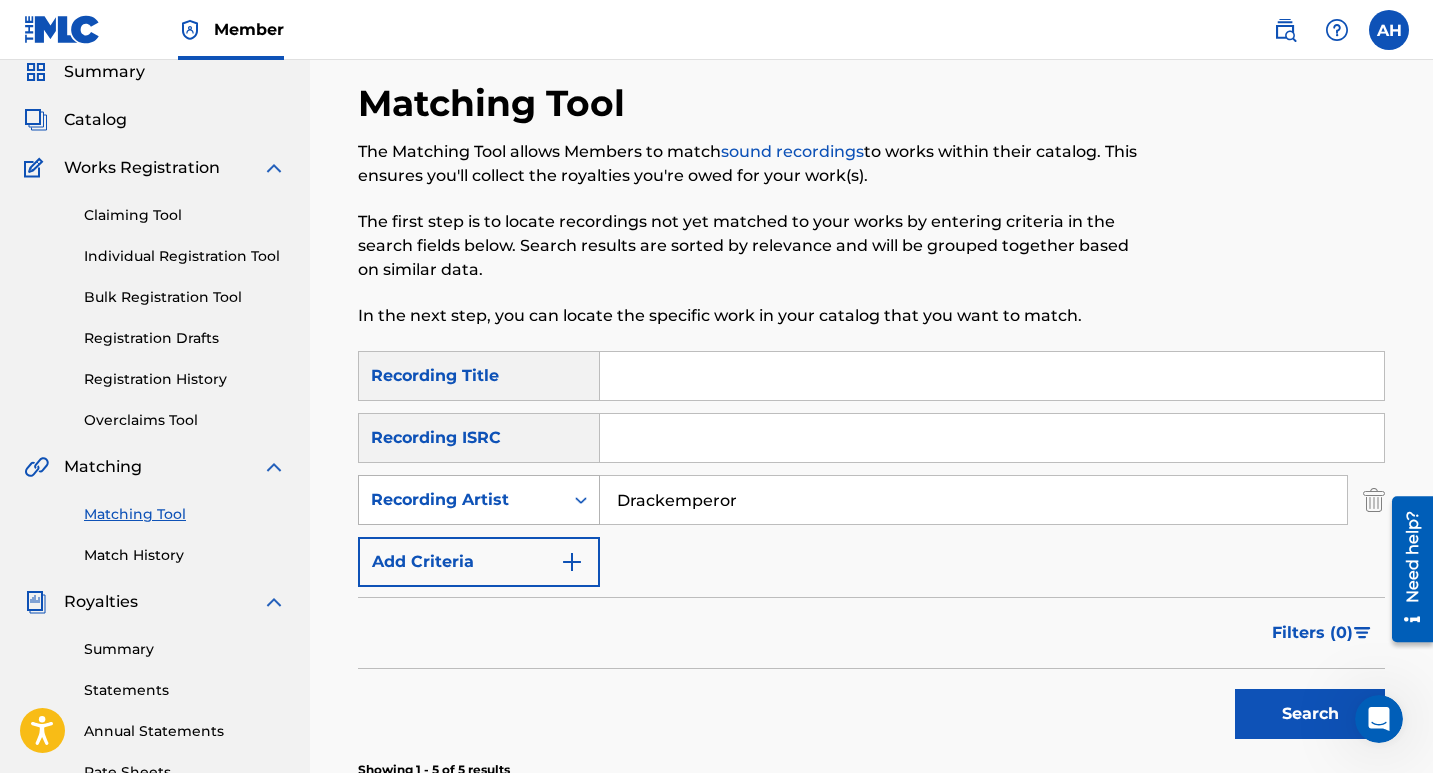 drag, startPoint x: 929, startPoint y: 495, endPoint x: 499, endPoint y: 487, distance: 430.0744 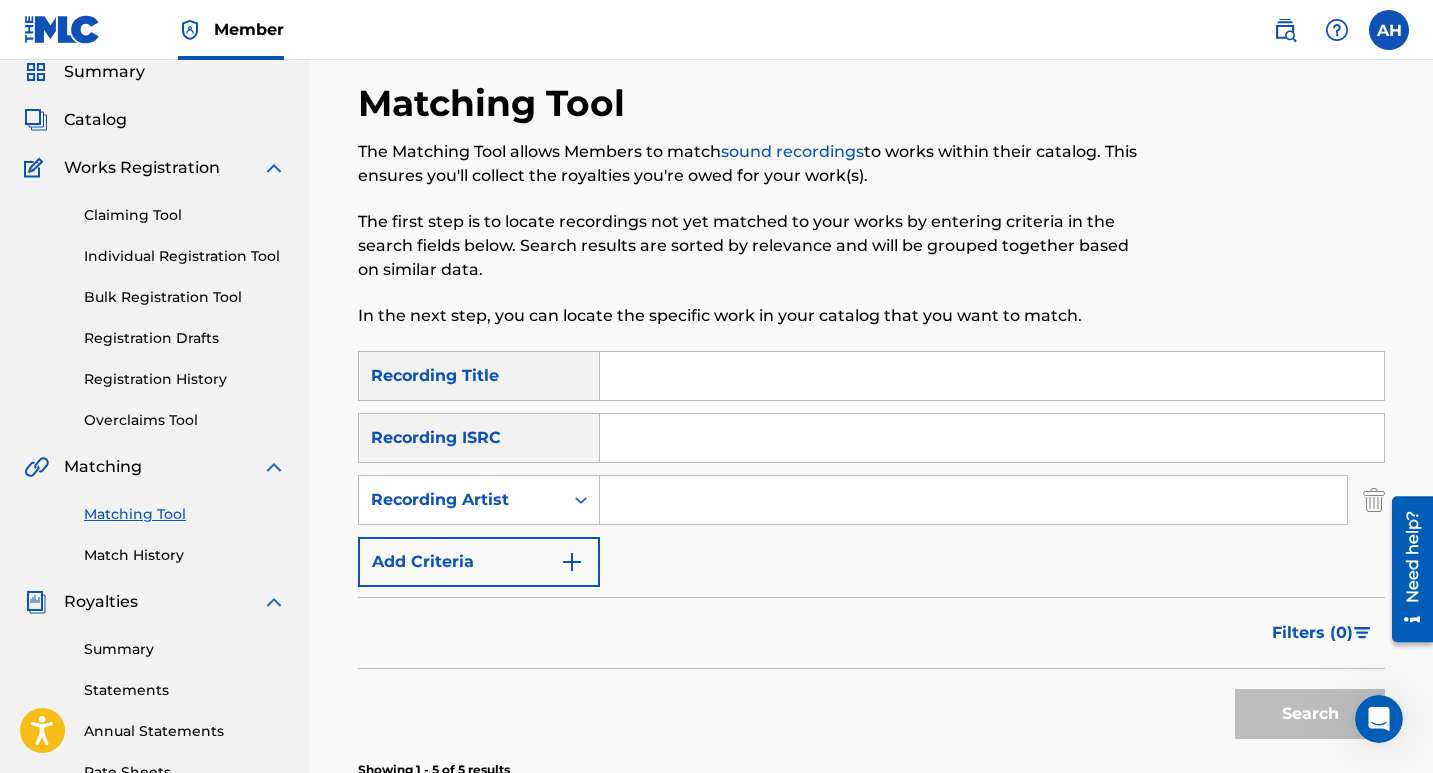 click at bounding box center [973, 500] 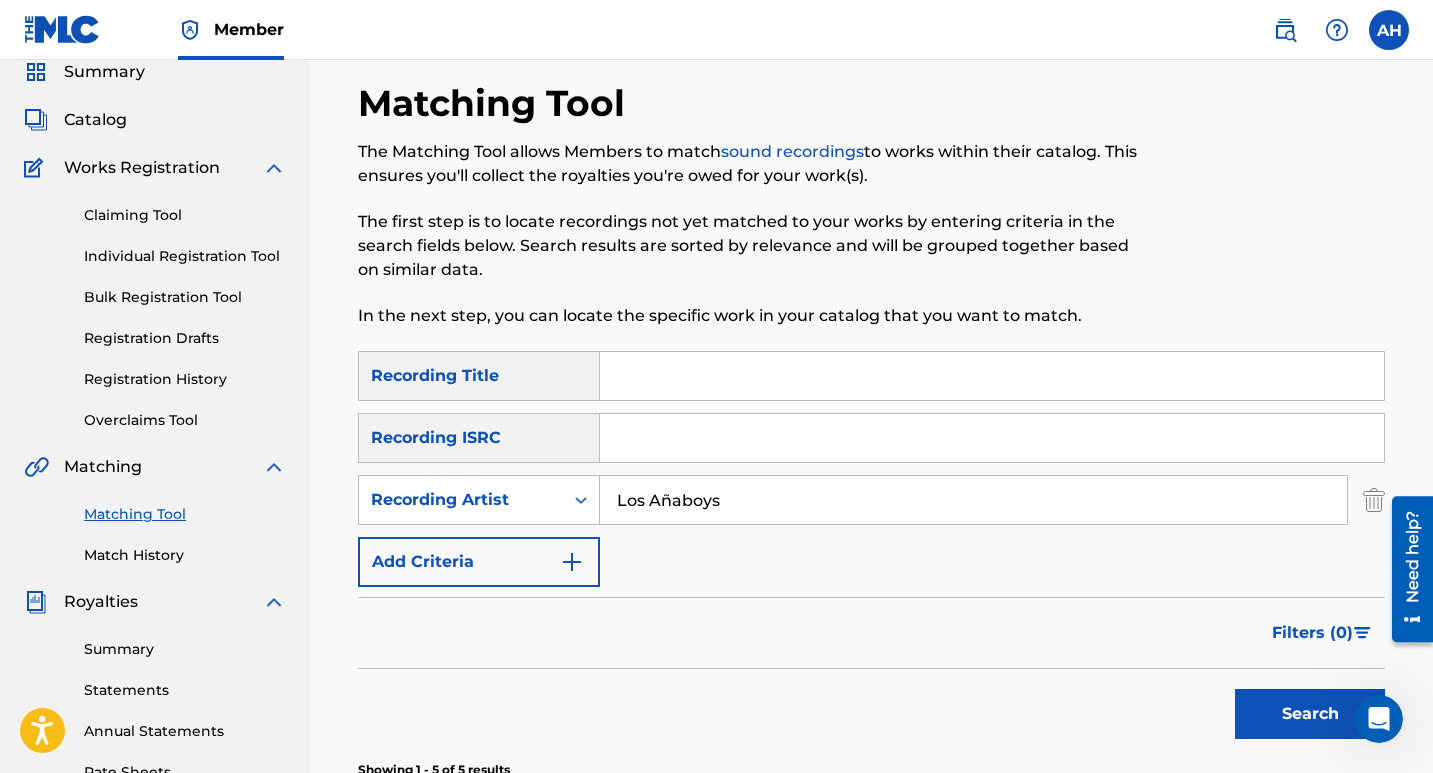 type on "Los Añaboys" 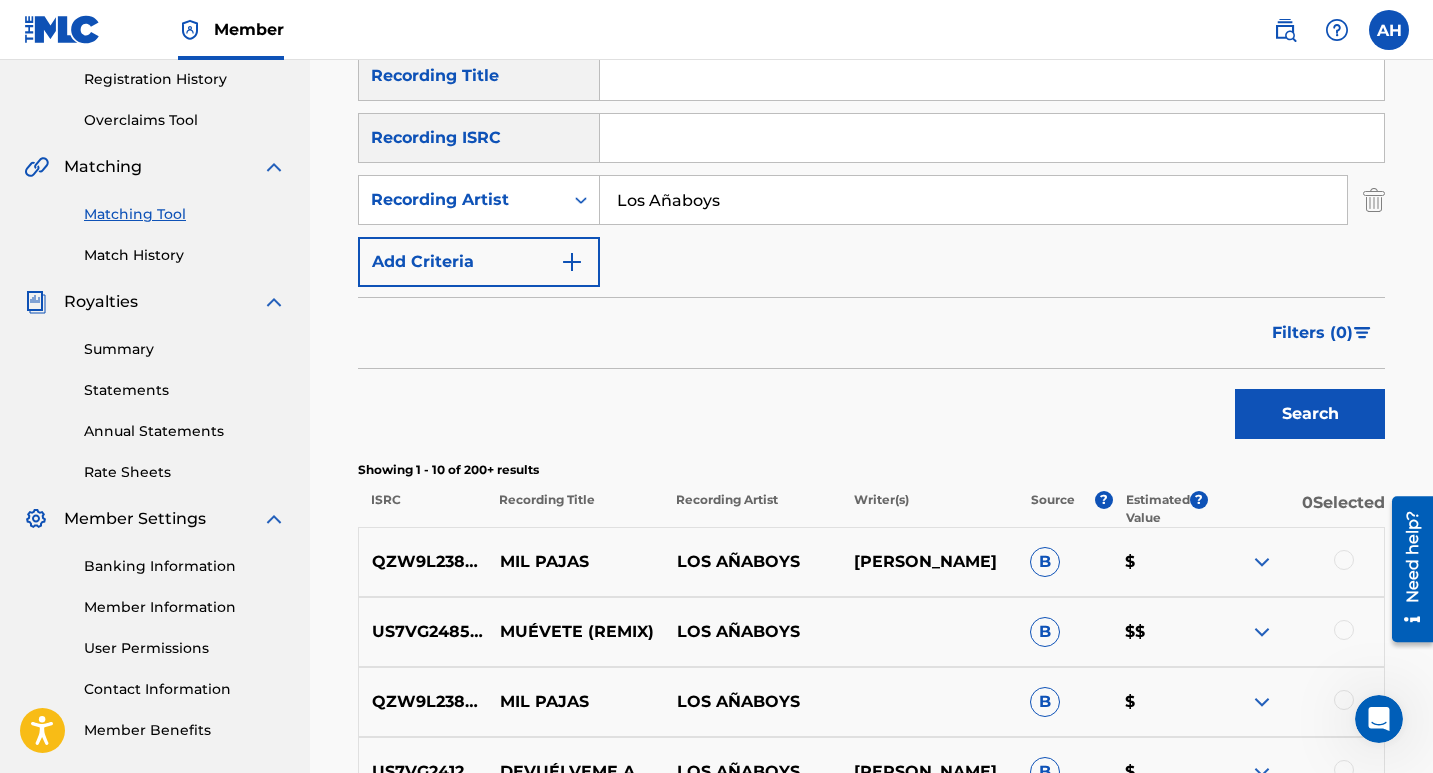 scroll, scrollTop: 179, scrollLeft: 0, axis: vertical 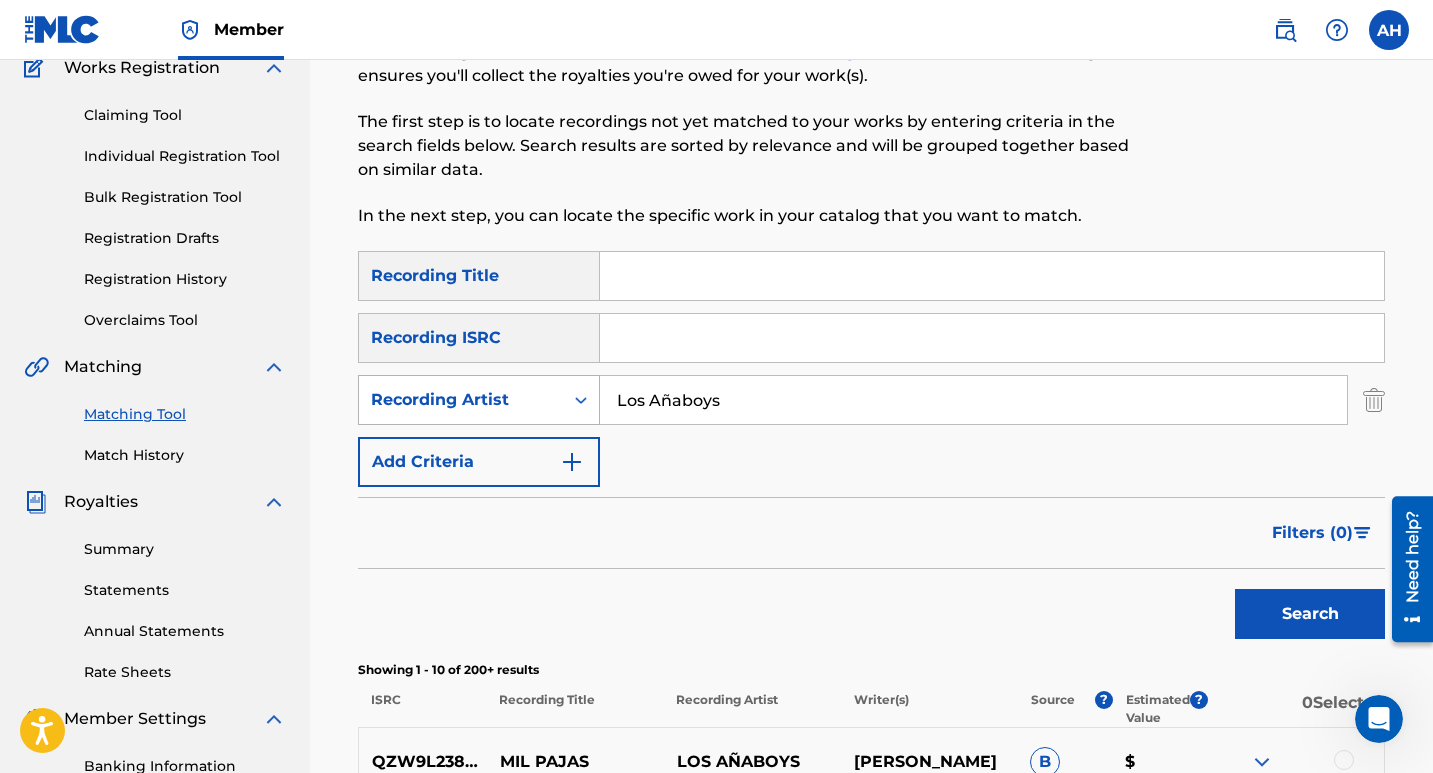 drag, startPoint x: 776, startPoint y: 406, endPoint x: 544, endPoint y: 392, distance: 232.42203 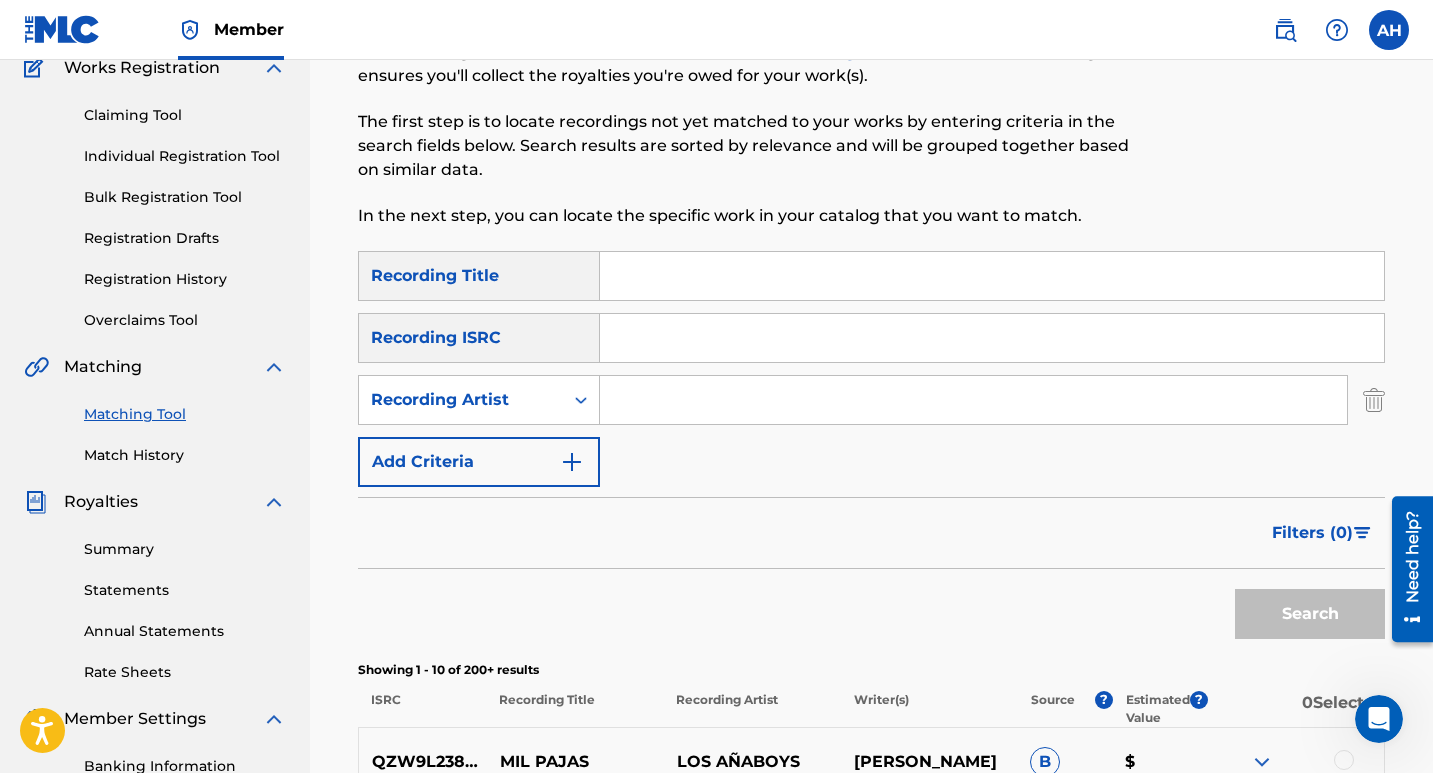 click at bounding box center [973, 400] 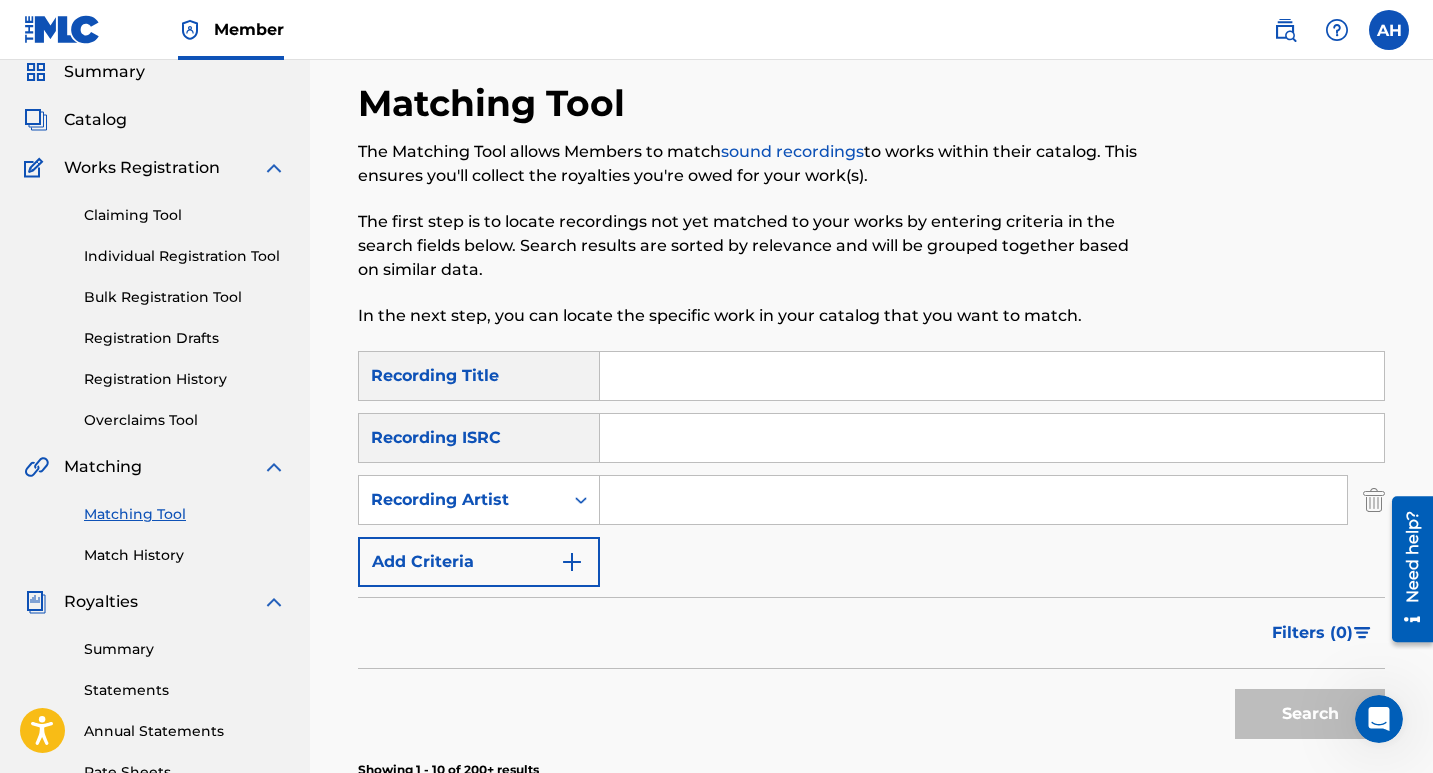 scroll, scrollTop: 0, scrollLeft: 0, axis: both 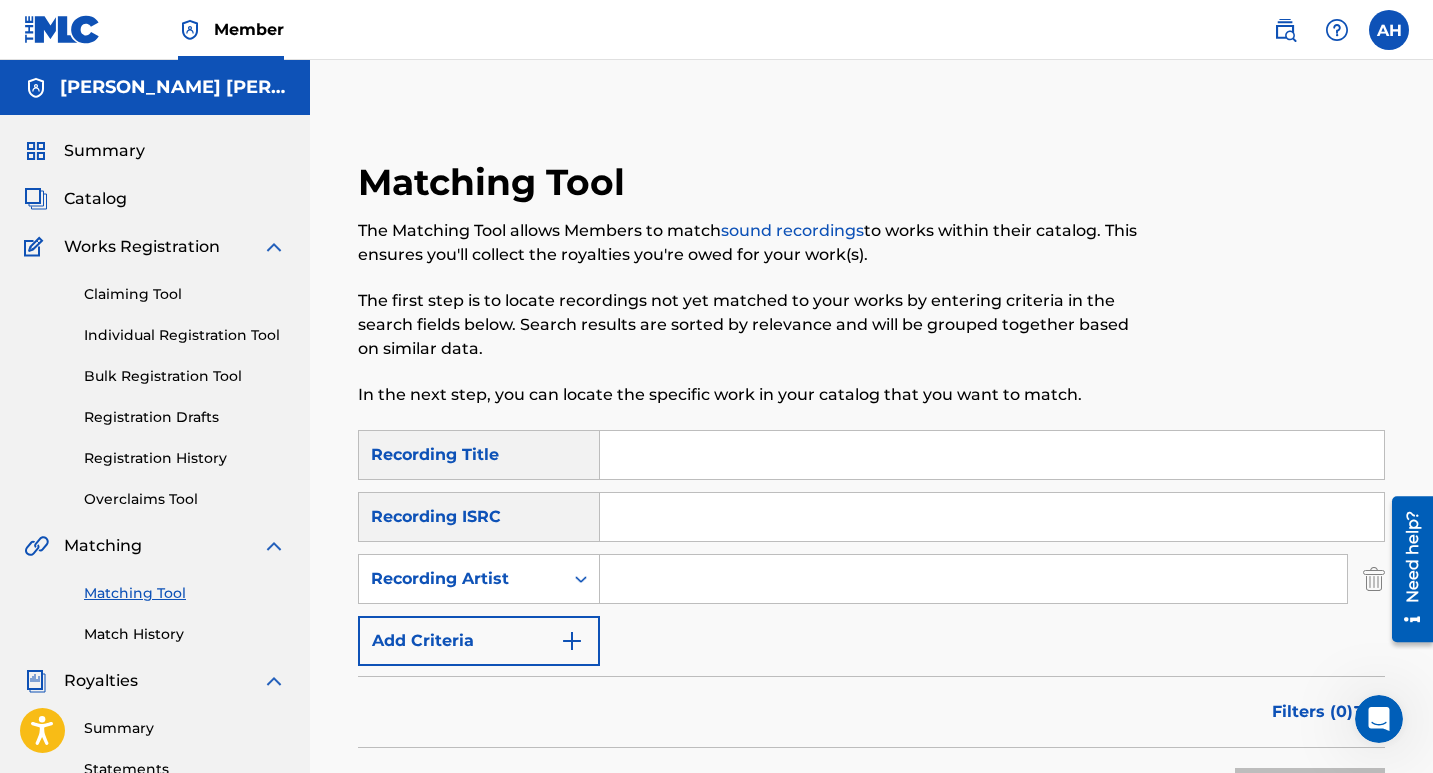 click on "Registration History" at bounding box center [185, 458] 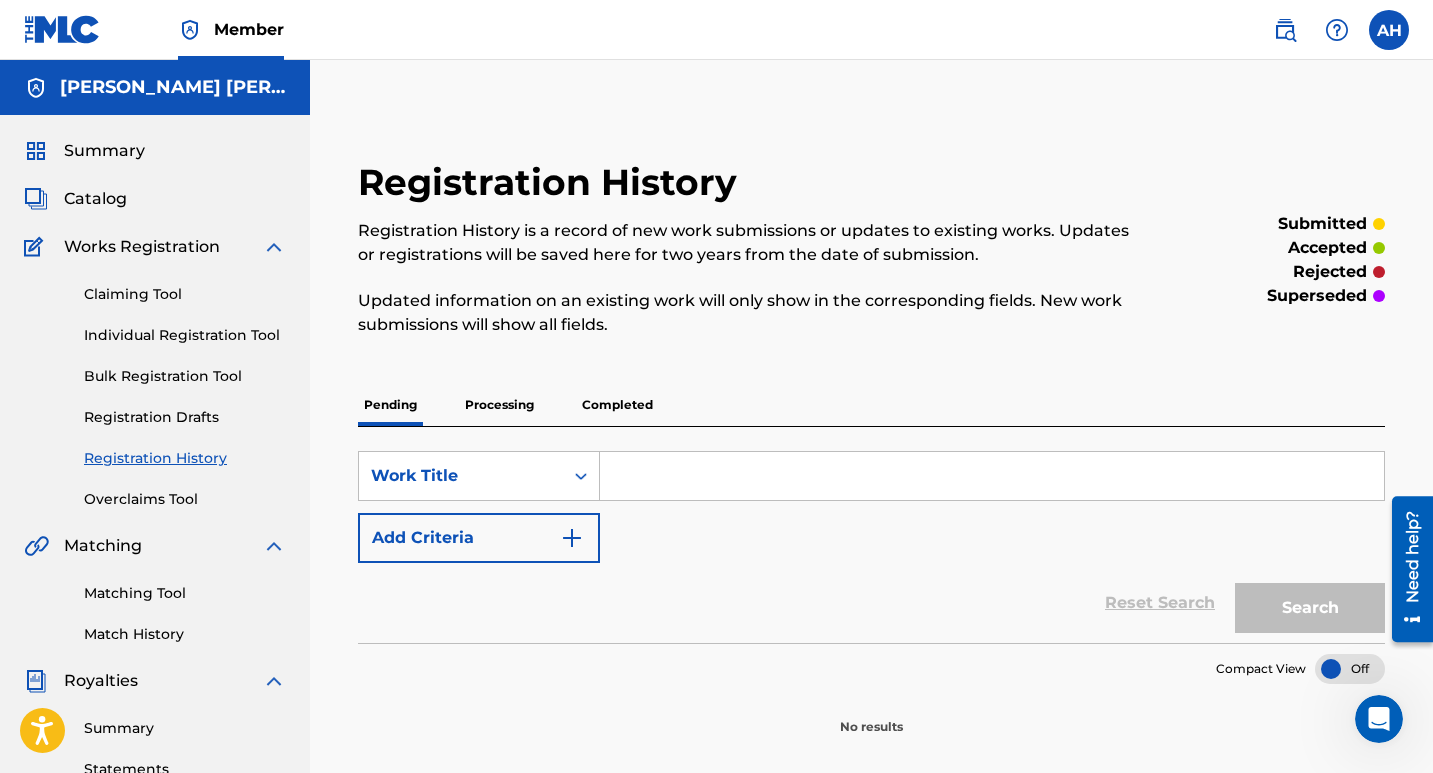 scroll, scrollTop: 200, scrollLeft: 0, axis: vertical 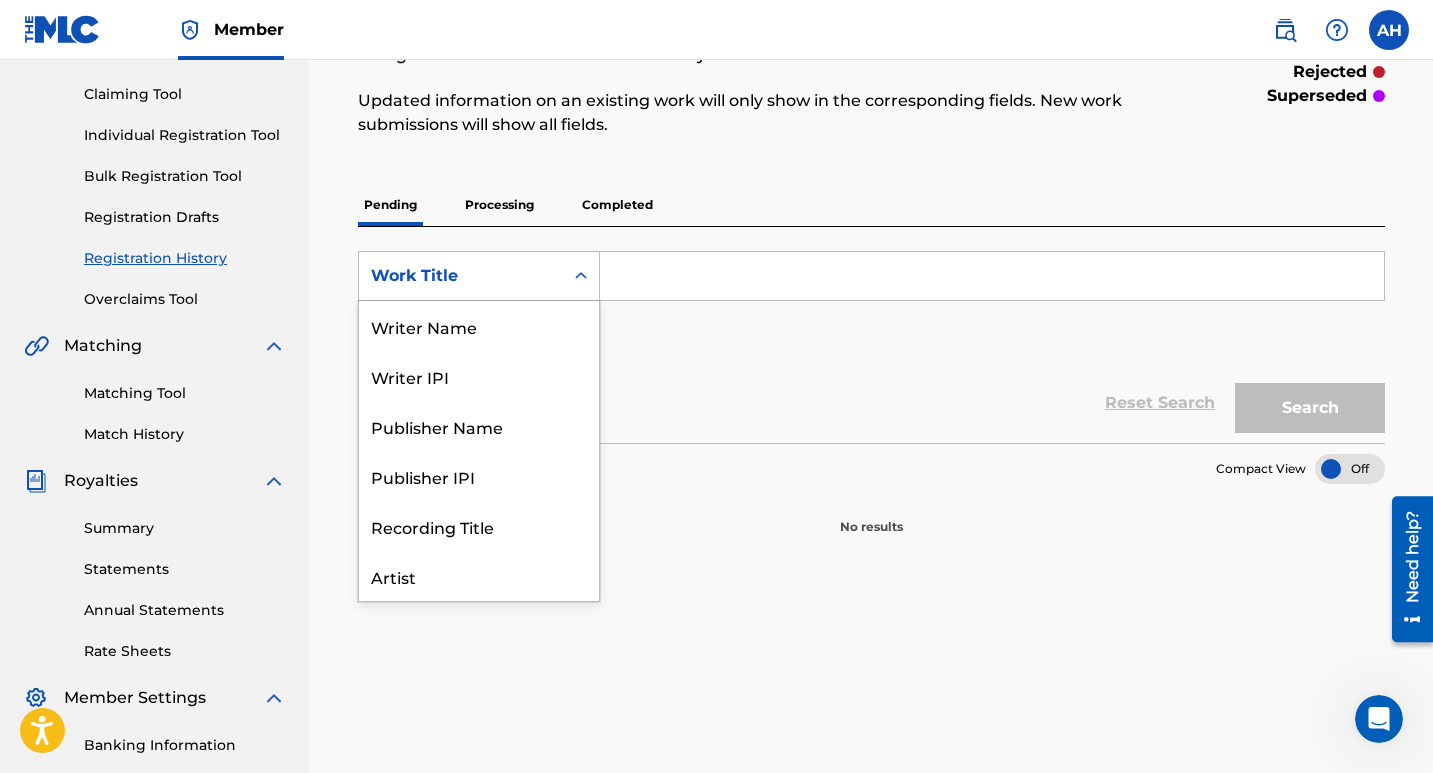 click at bounding box center (581, 276) 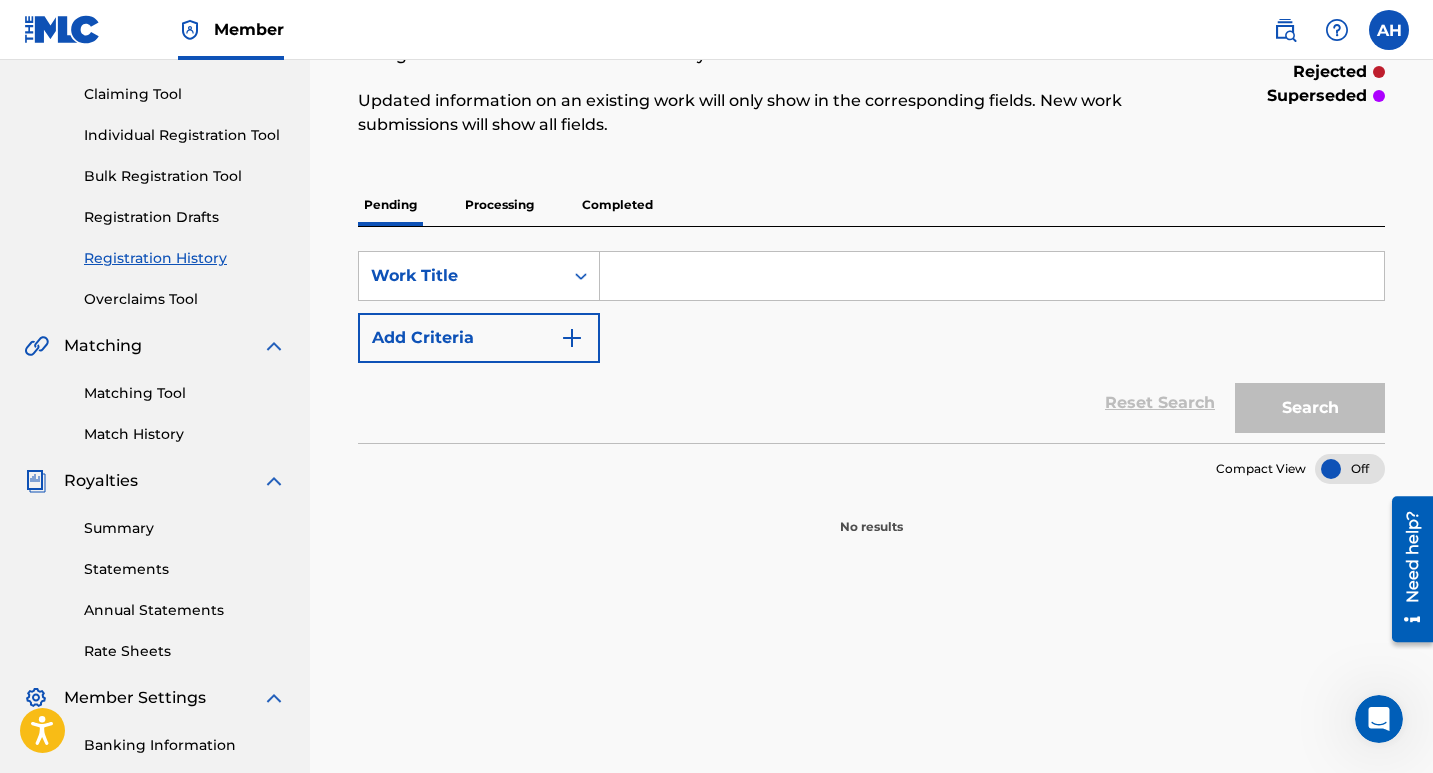 click at bounding box center (992, 276) 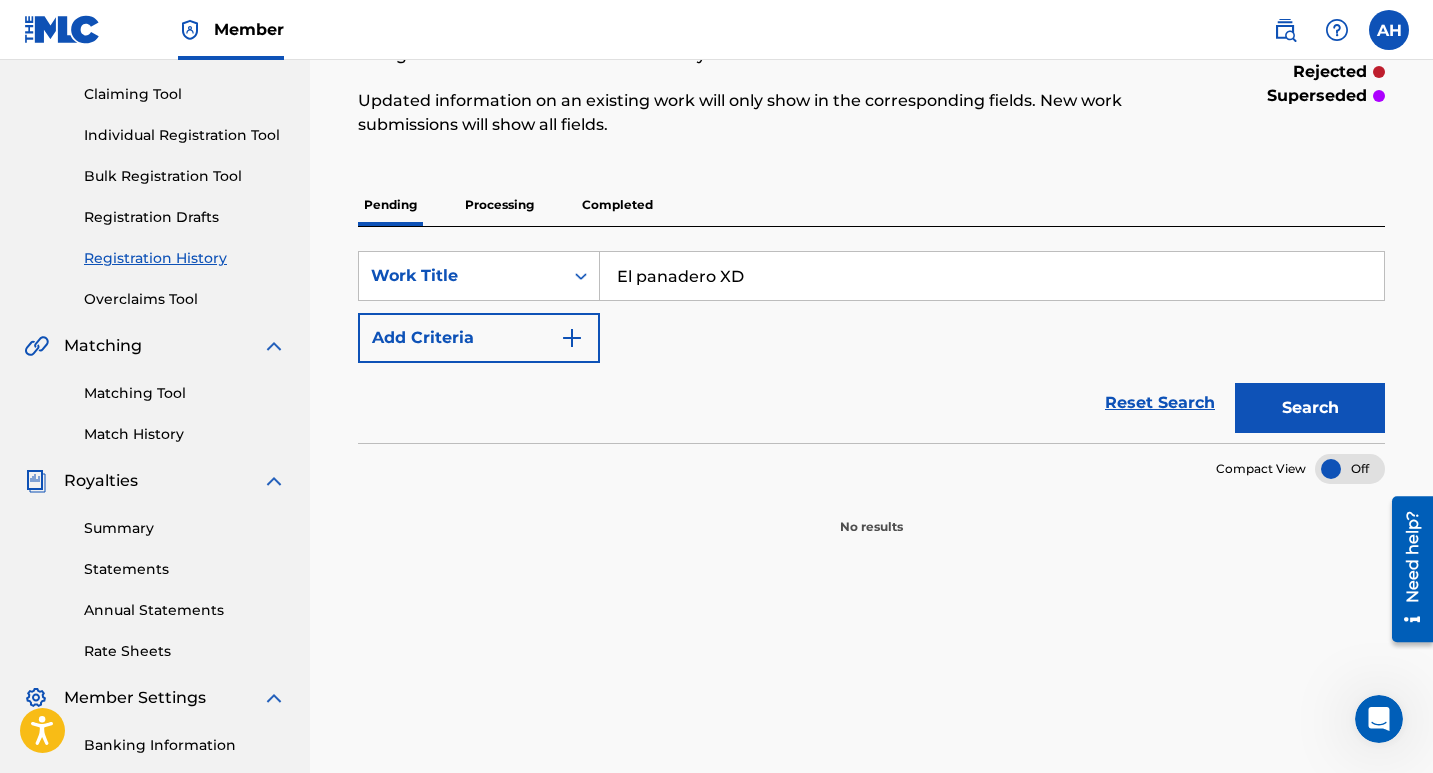 type on "El panadero XD" 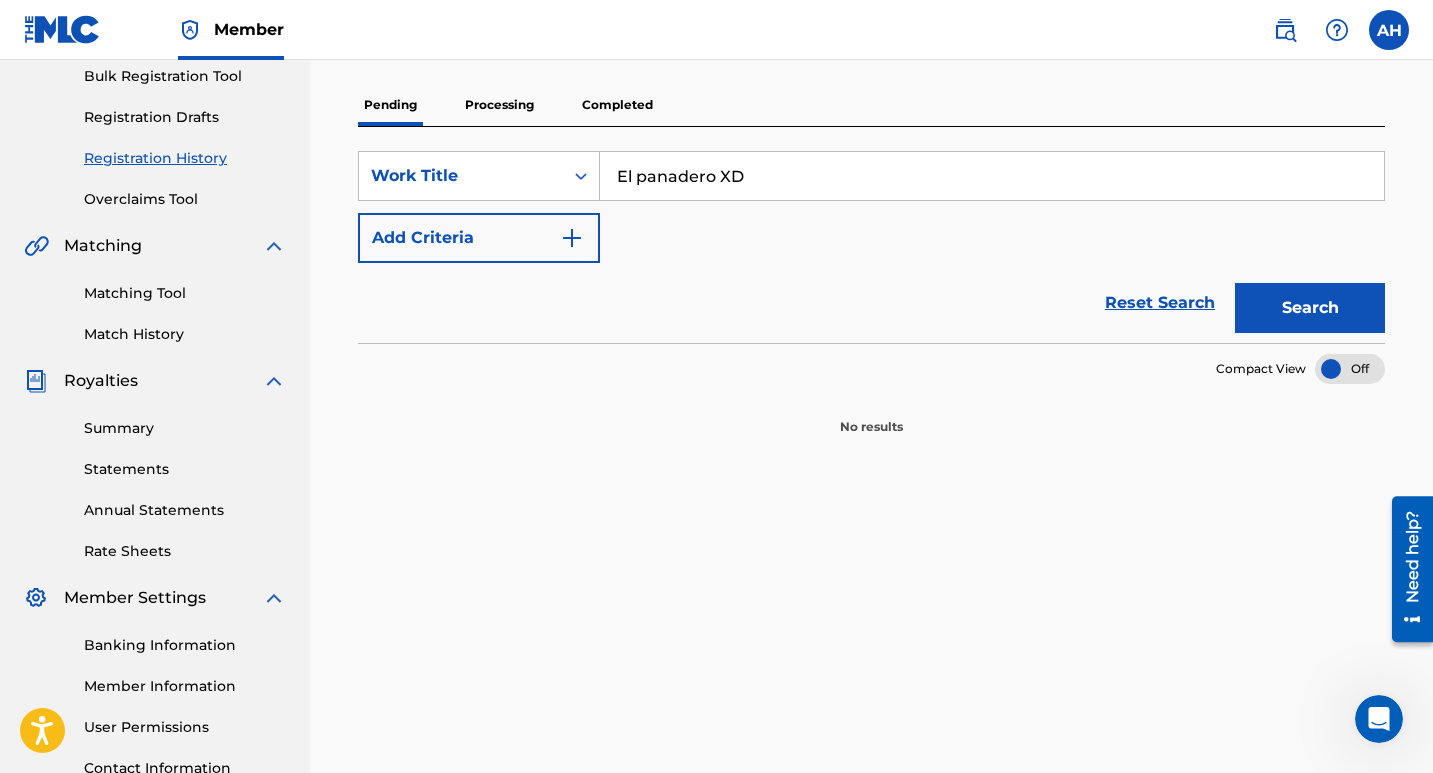 click on "Search" at bounding box center (1310, 308) 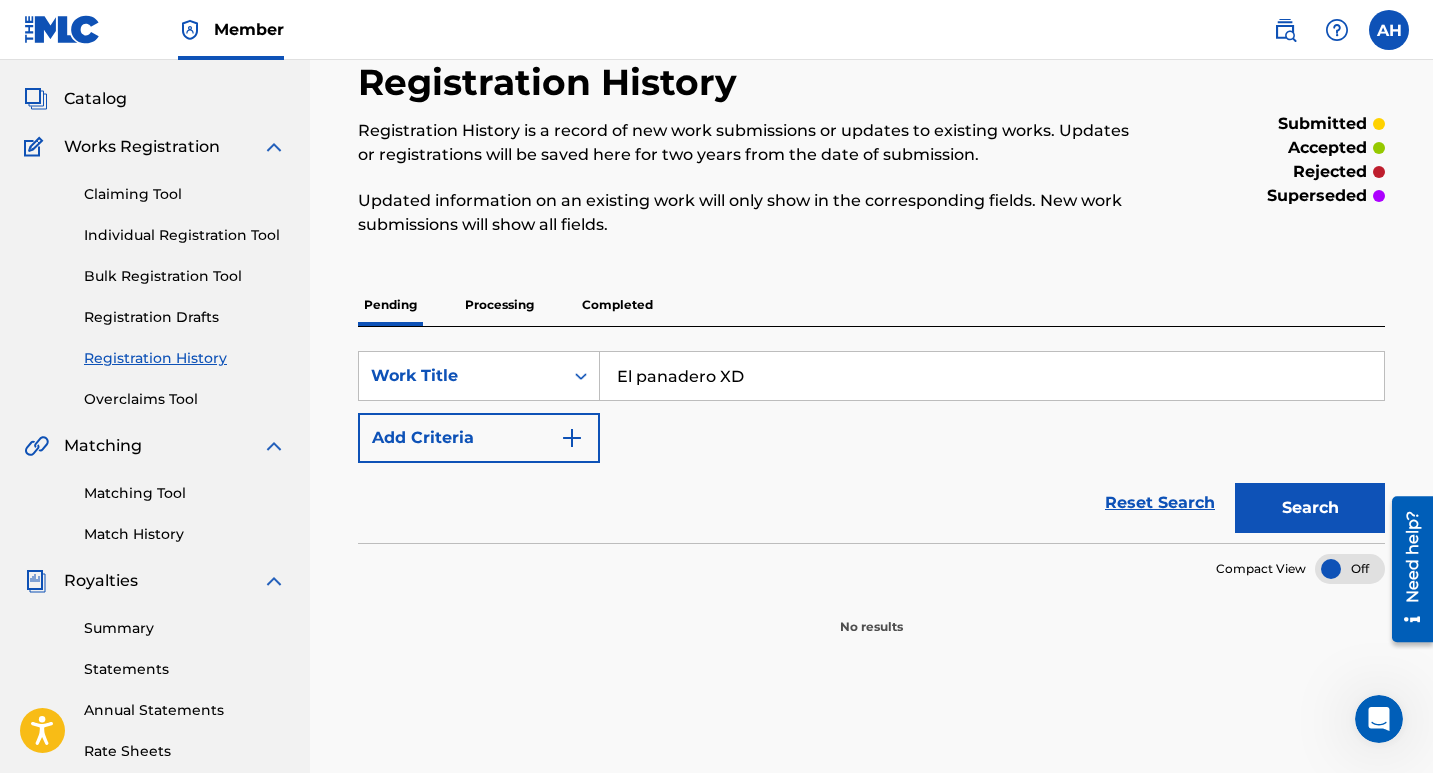 click on "El panadero XD" at bounding box center [992, 376] 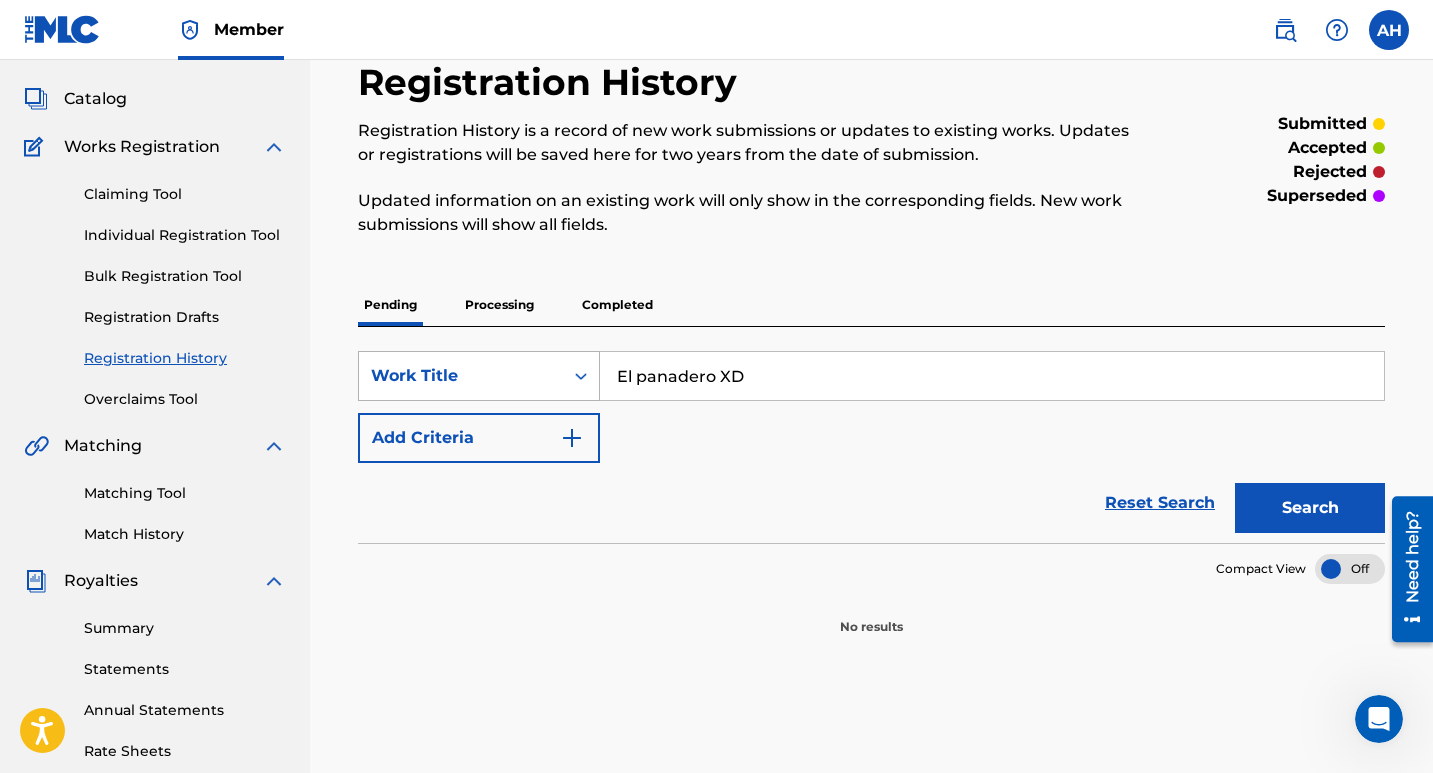 drag, startPoint x: 797, startPoint y: 375, endPoint x: 574, endPoint y: 393, distance: 223.72528 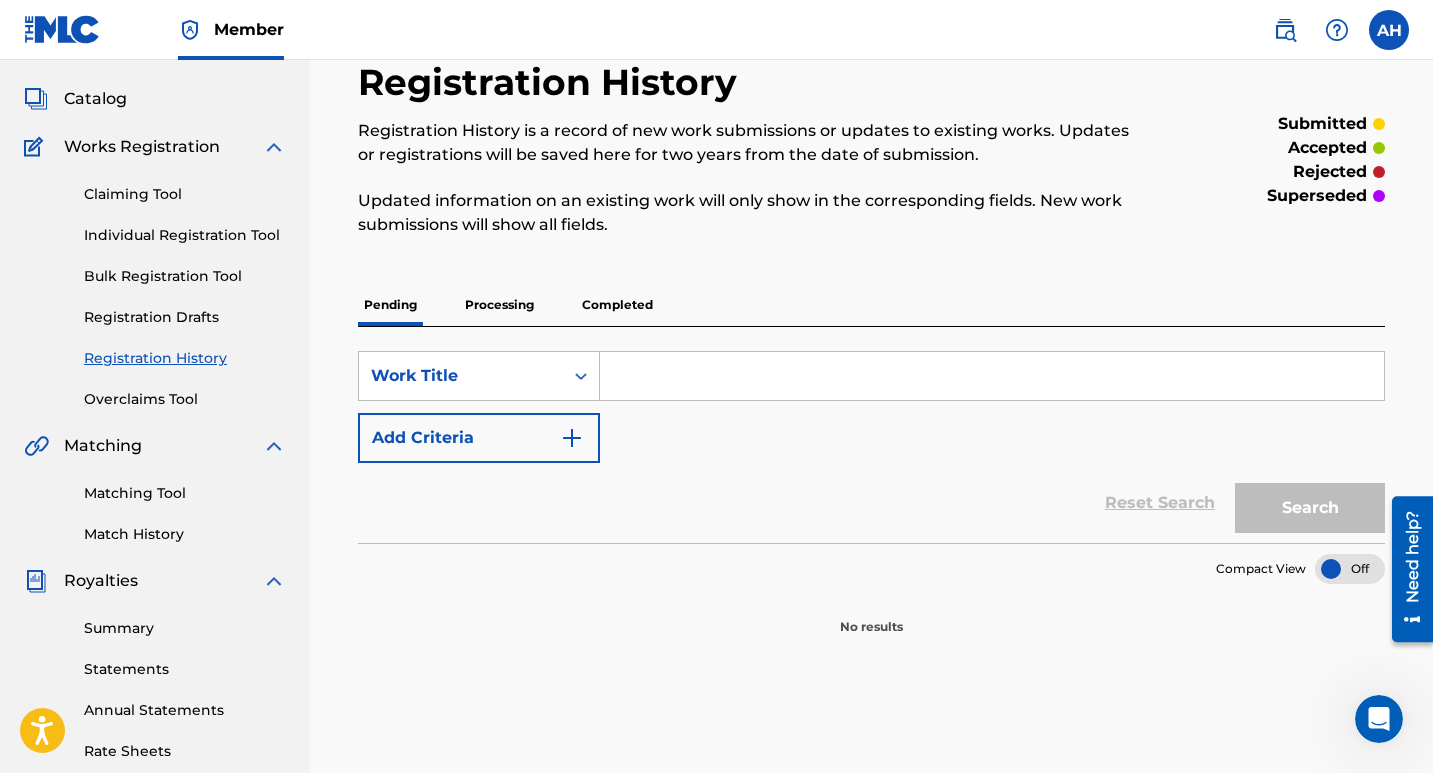 type 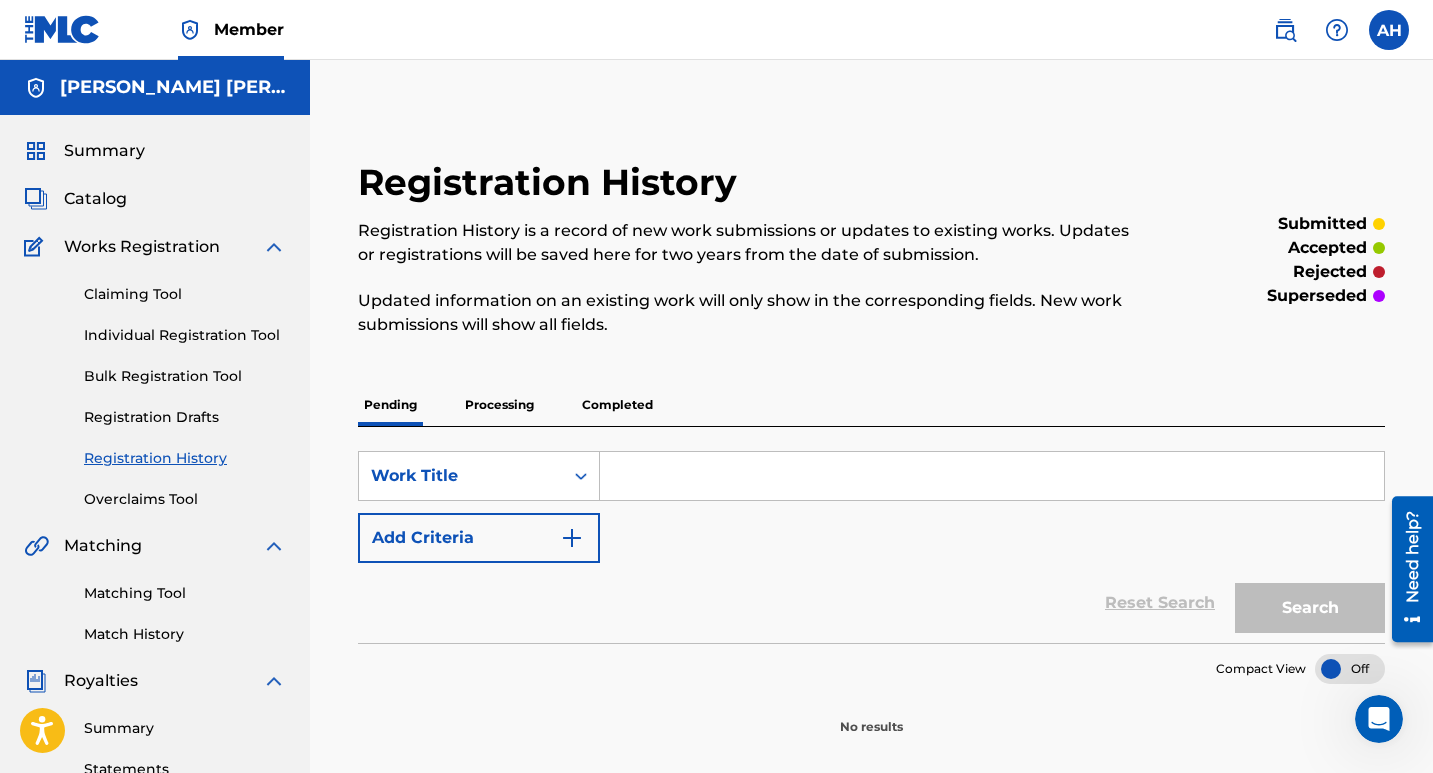scroll, scrollTop: 200, scrollLeft: 0, axis: vertical 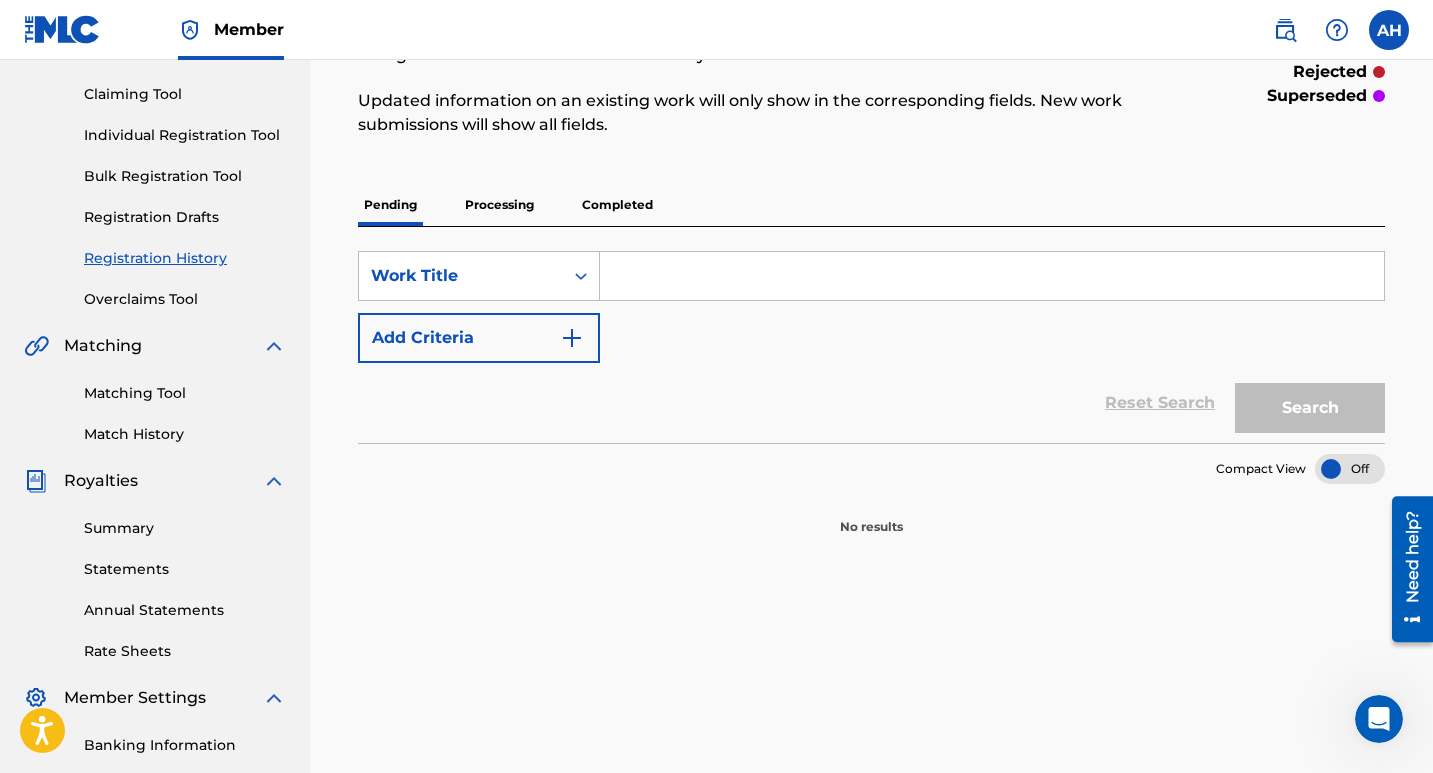 click on "SearchWithCriteria5babea57-a0eb-4472-abdc-a6a8fc128ac9 Work Title Add Criteria" at bounding box center (871, 307) 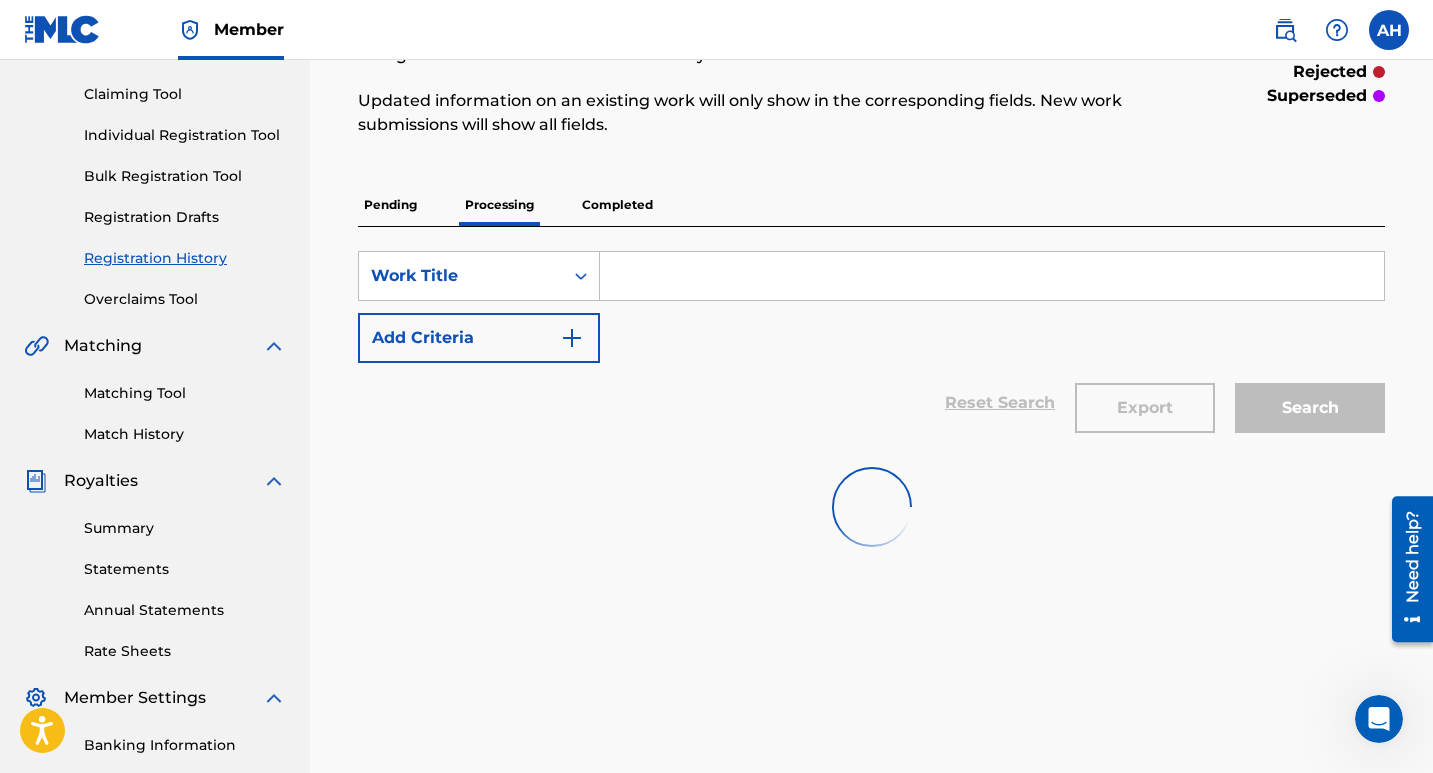 scroll, scrollTop: 0, scrollLeft: 0, axis: both 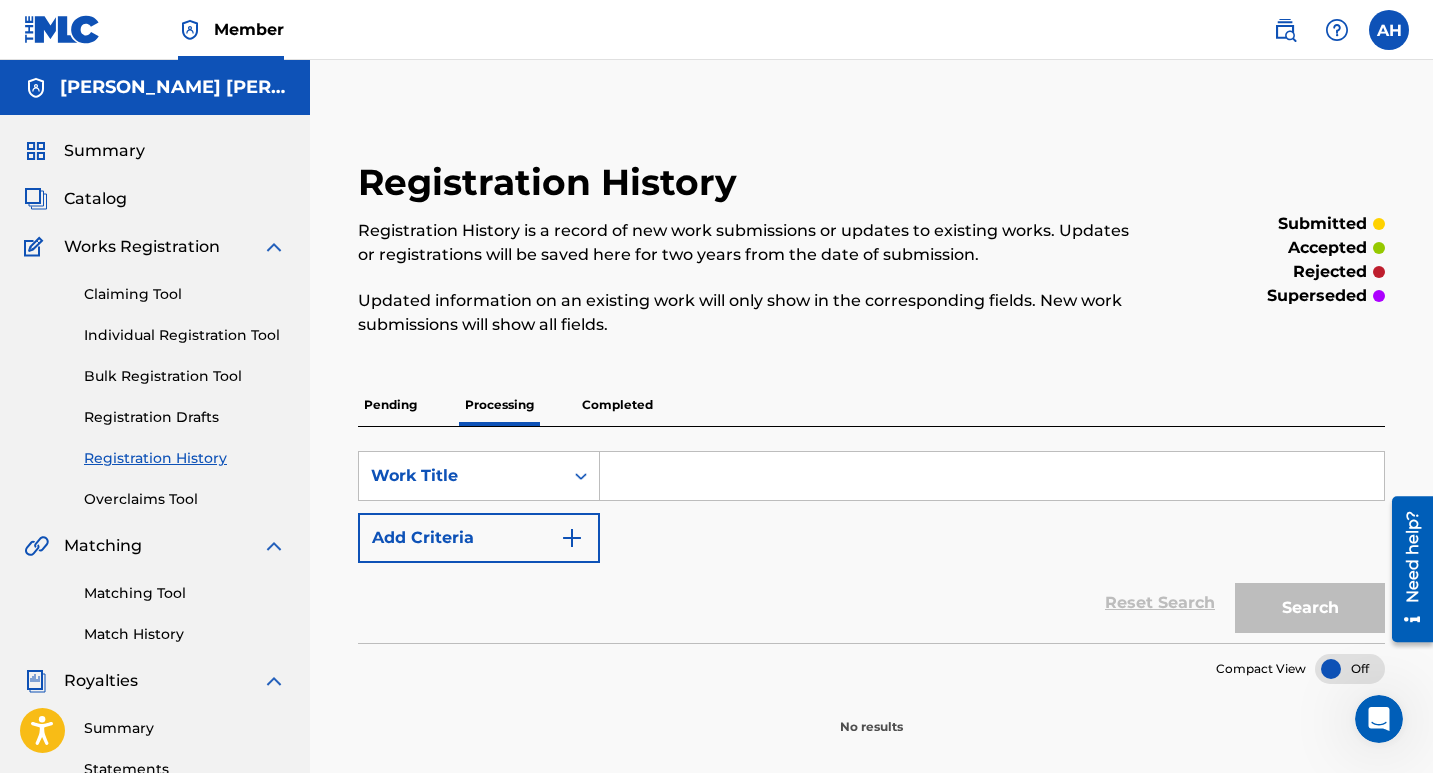 click on "Completed" at bounding box center [617, 405] 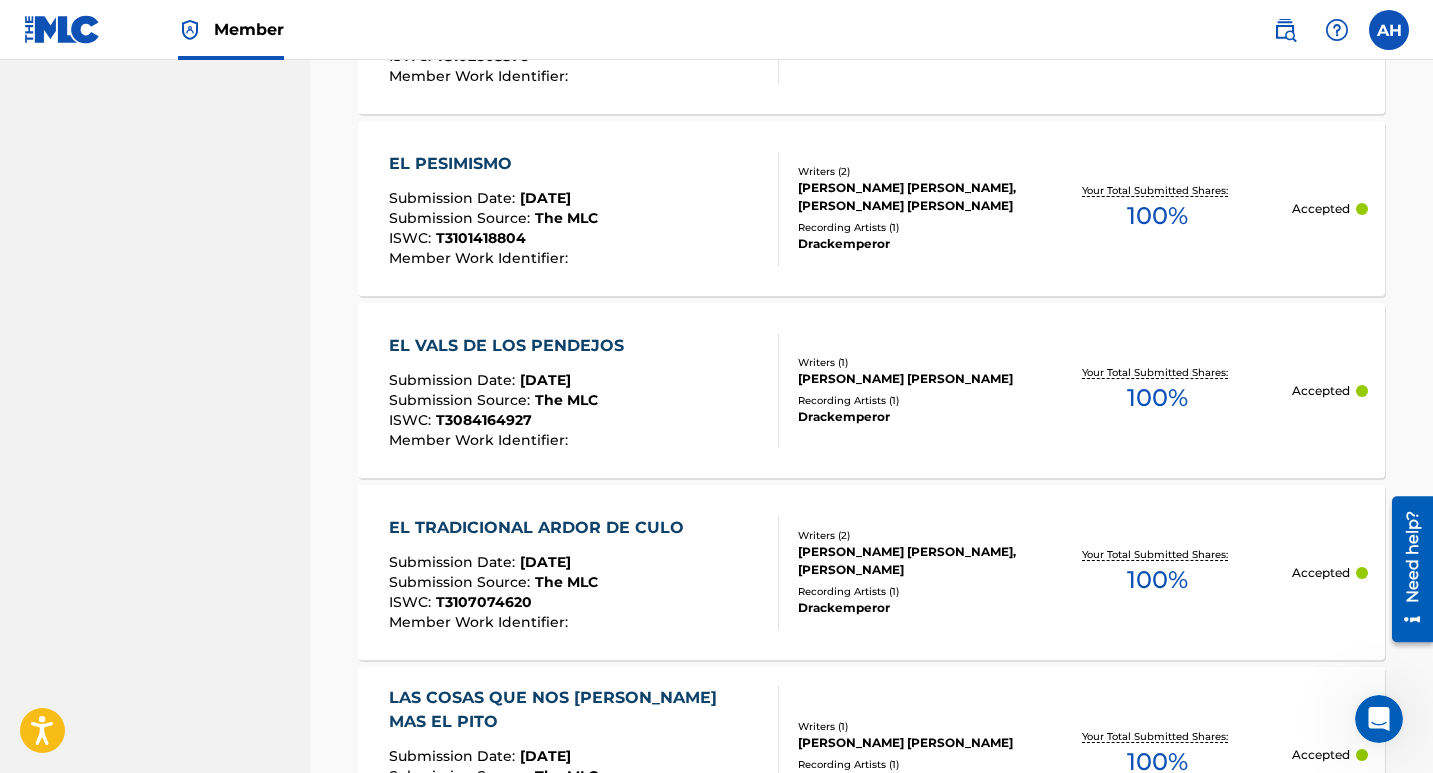 scroll, scrollTop: 2102, scrollLeft: 0, axis: vertical 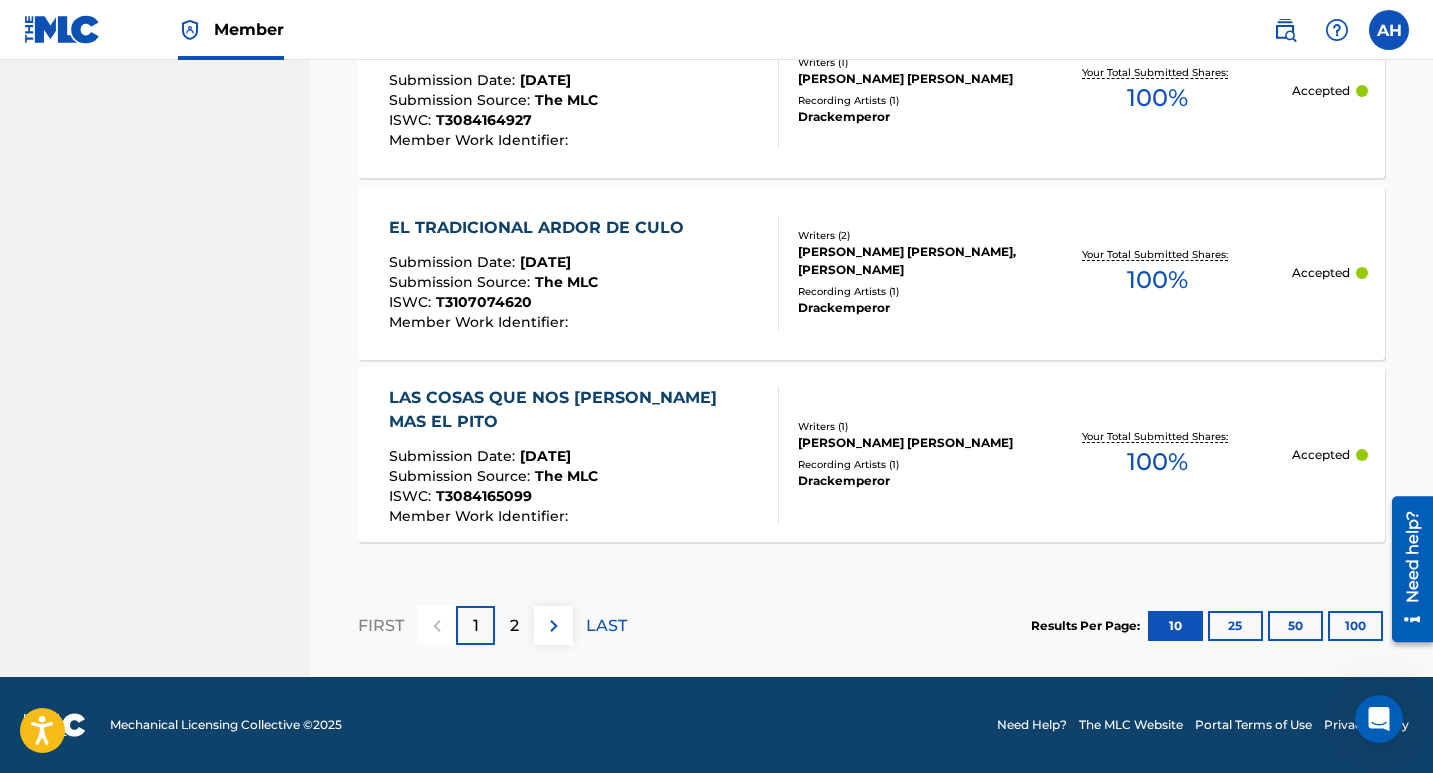 click on "100" at bounding box center (1355, 626) 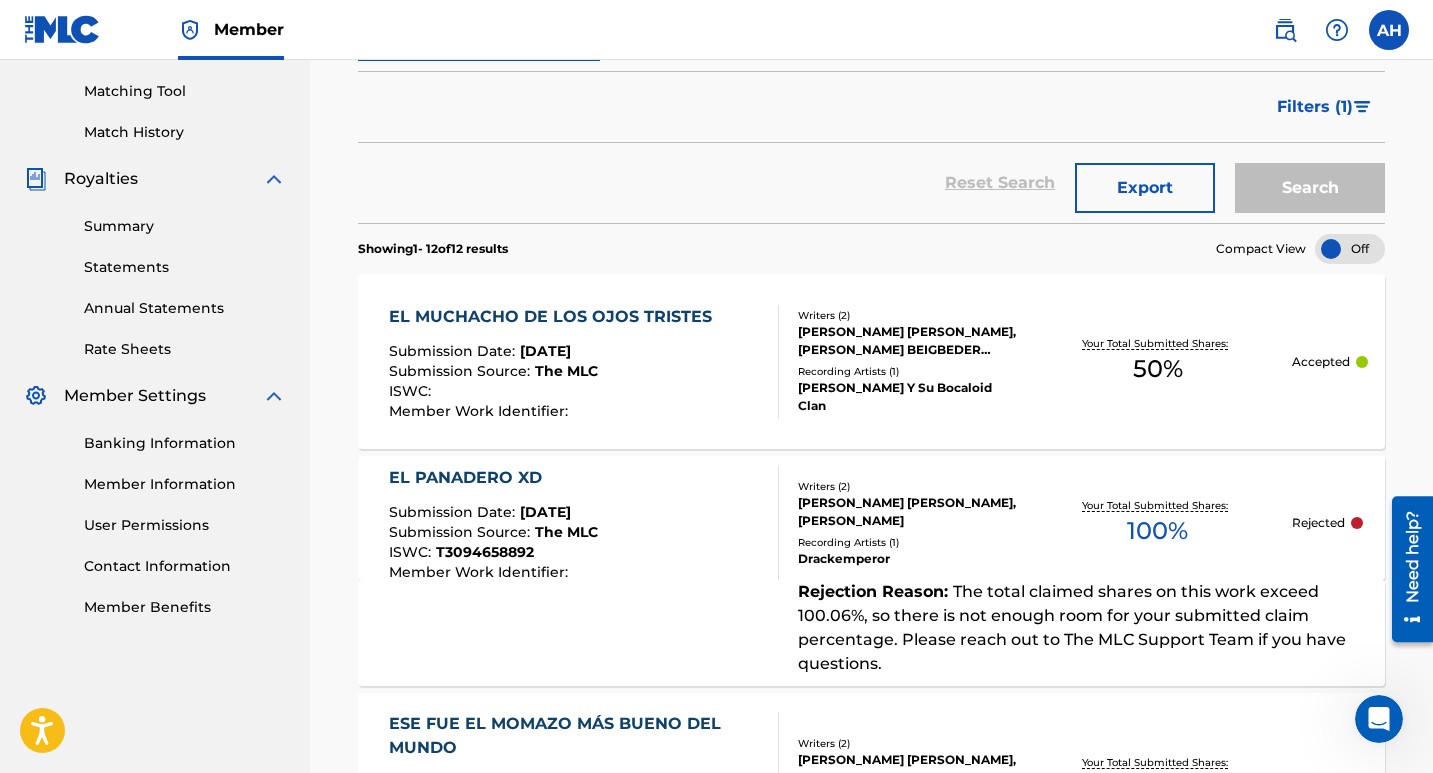 scroll, scrollTop: 602, scrollLeft: 0, axis: vertical 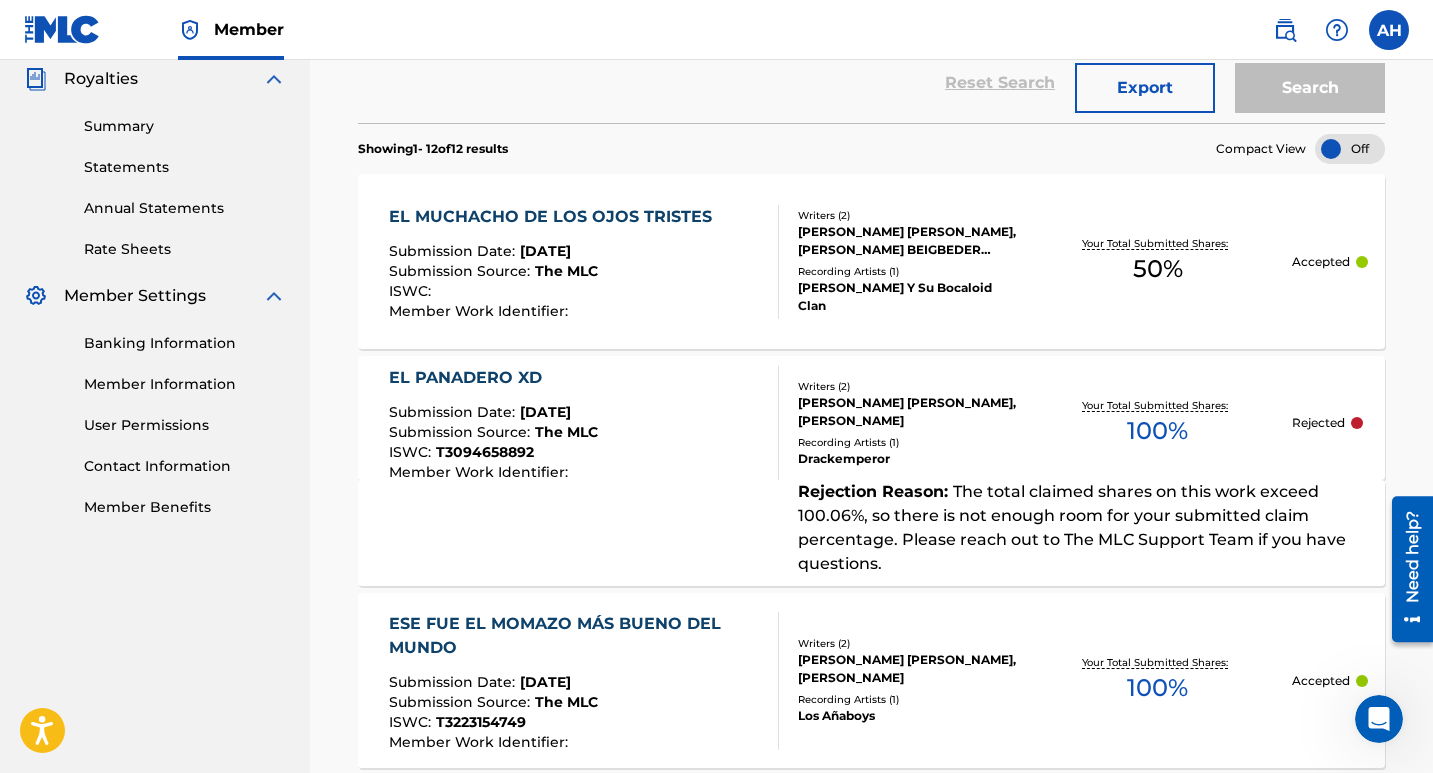 click on "EL PANADERO XD" at bounding box center [493, 378] 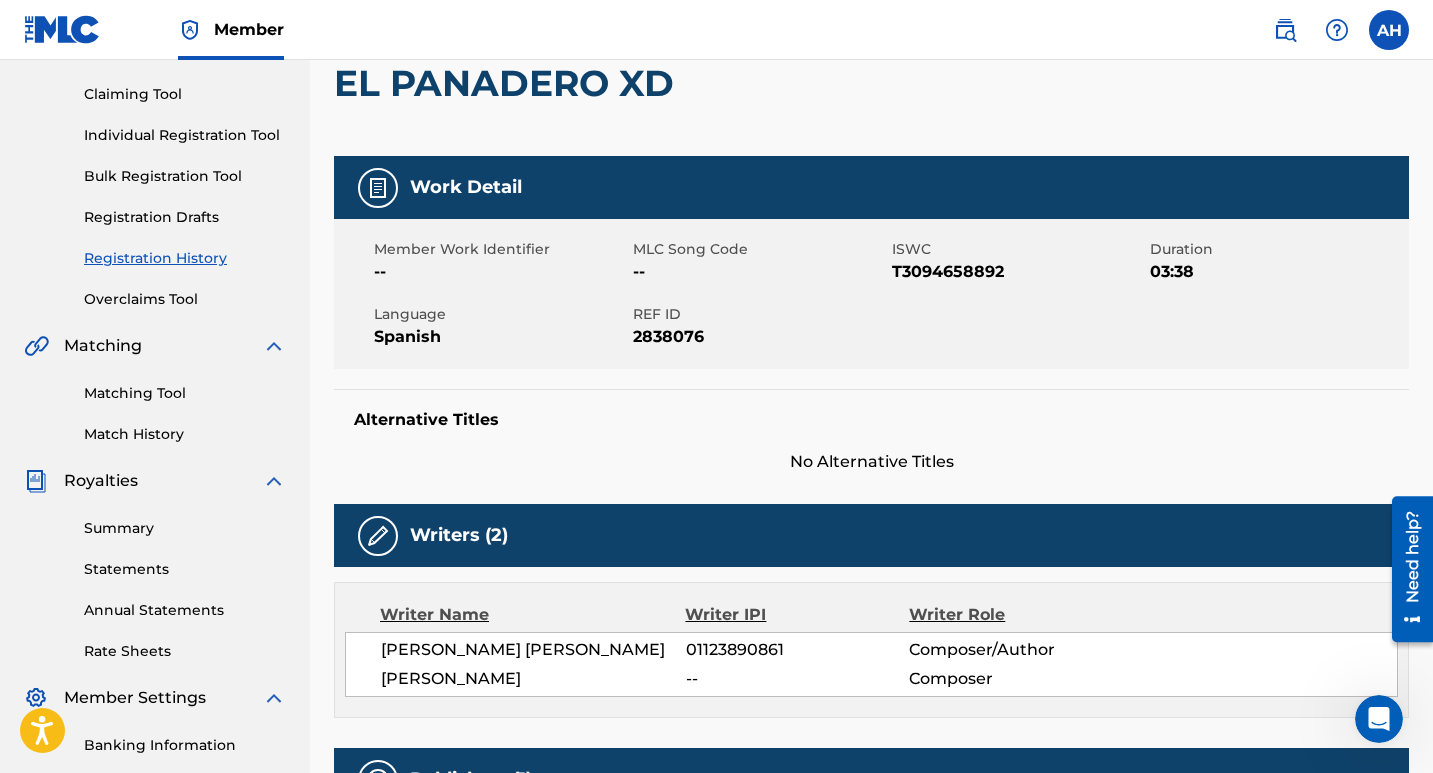 scroll, scrollTop: 0, scrollLeft: 0, axis: both 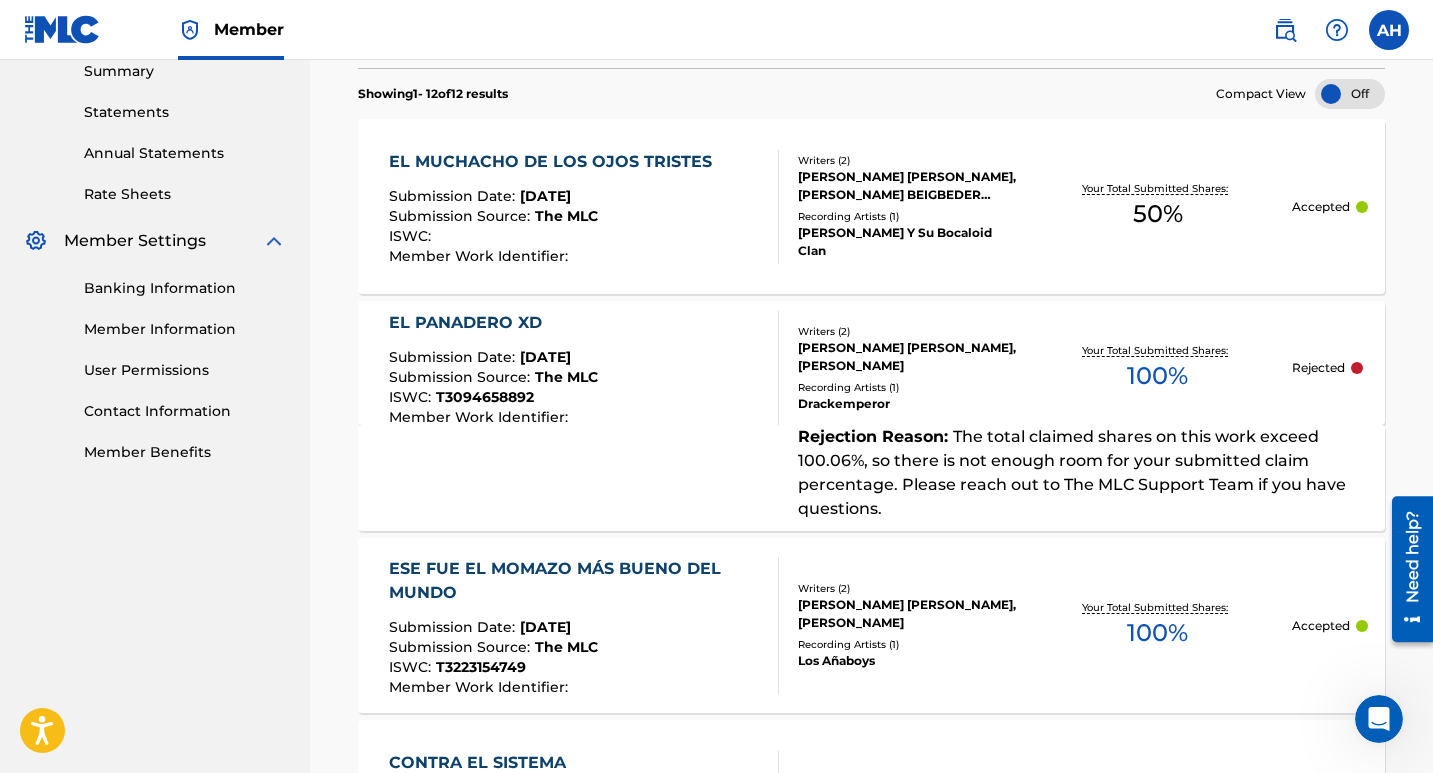 drag, startPoint x: 1029, startPoint y: 164, endPoint x: 905, endPoint y: 187, distance: 126.11503 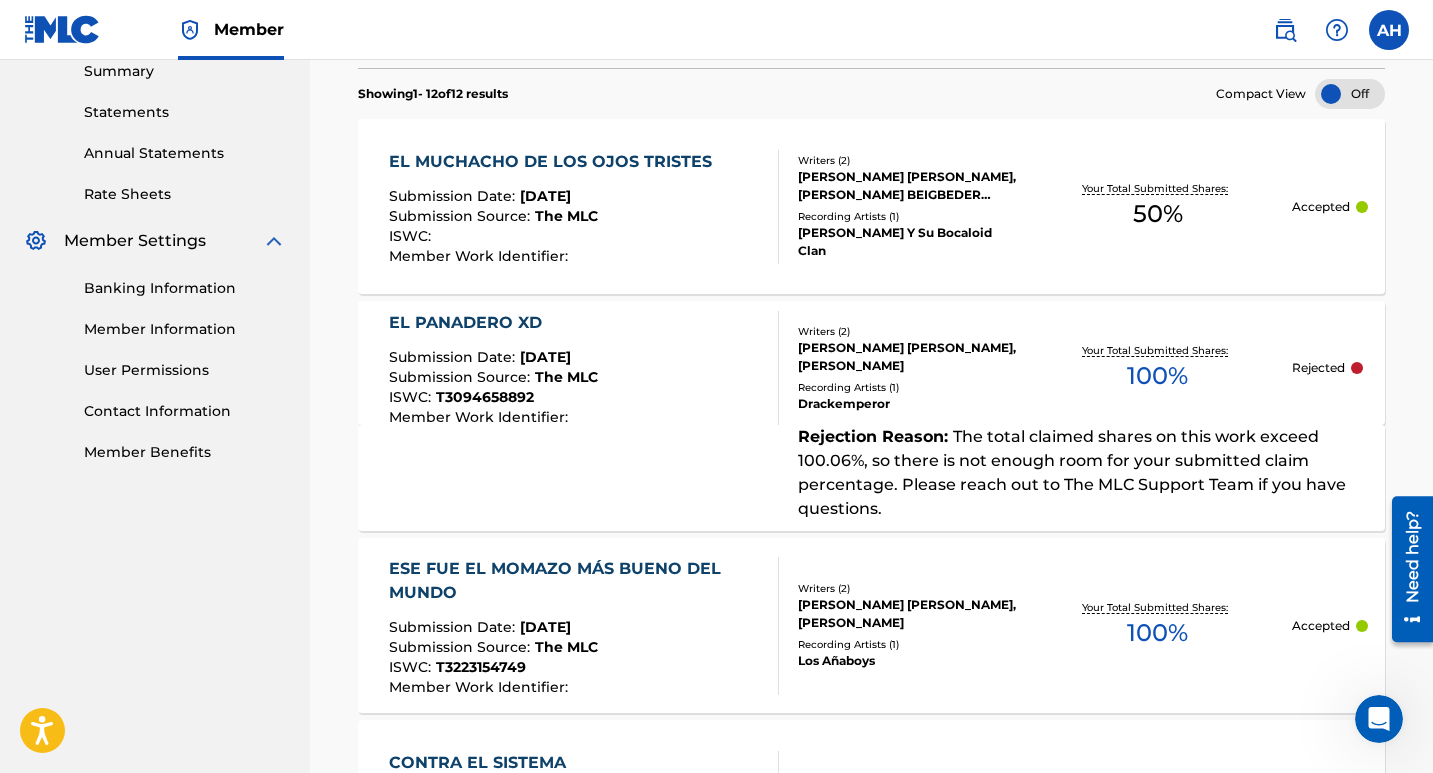 drag, startPoint x: 729, startPoint y: 248, endPoint x: 1150, endPoint y: 11, distance: 483.12524 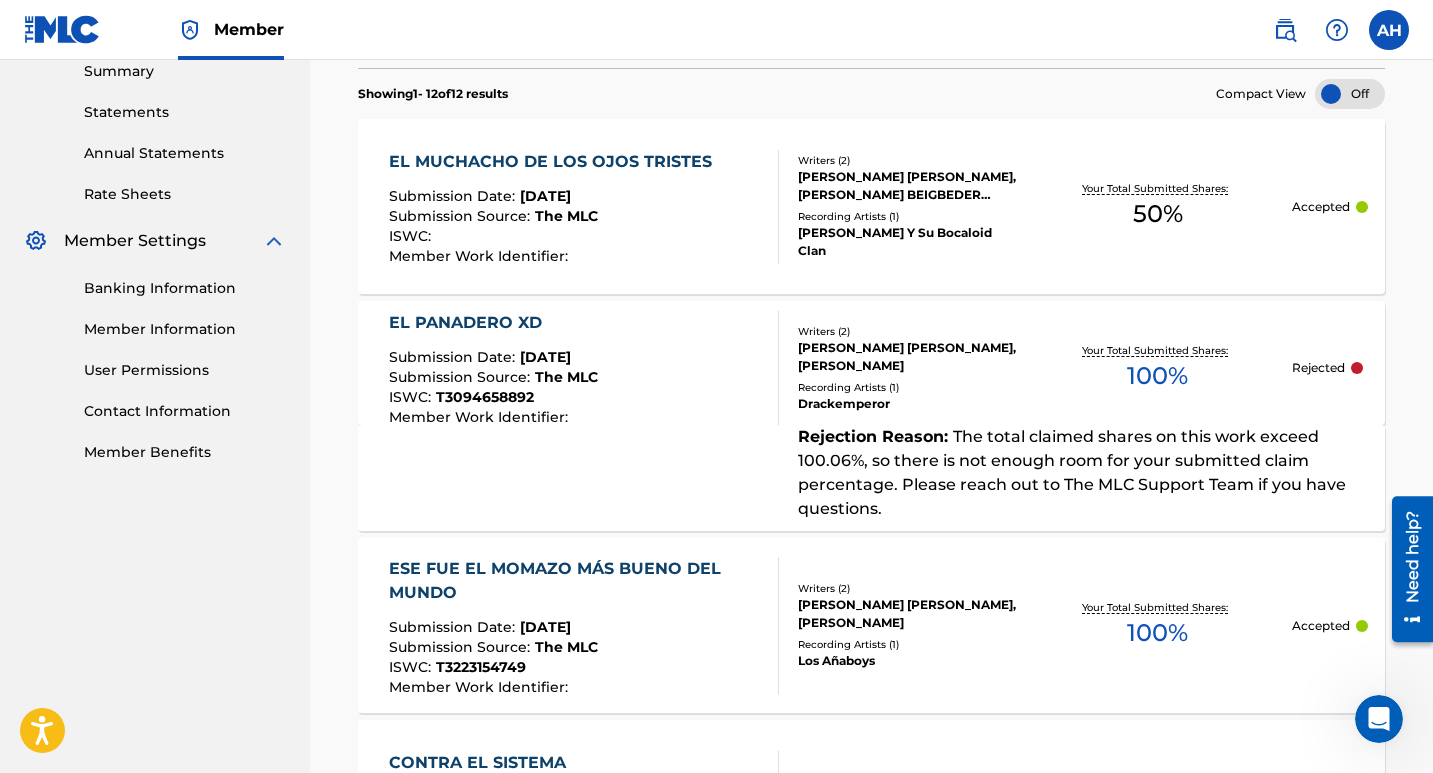 click on "EL PANADERO XD" at bounding box center [493, 323] 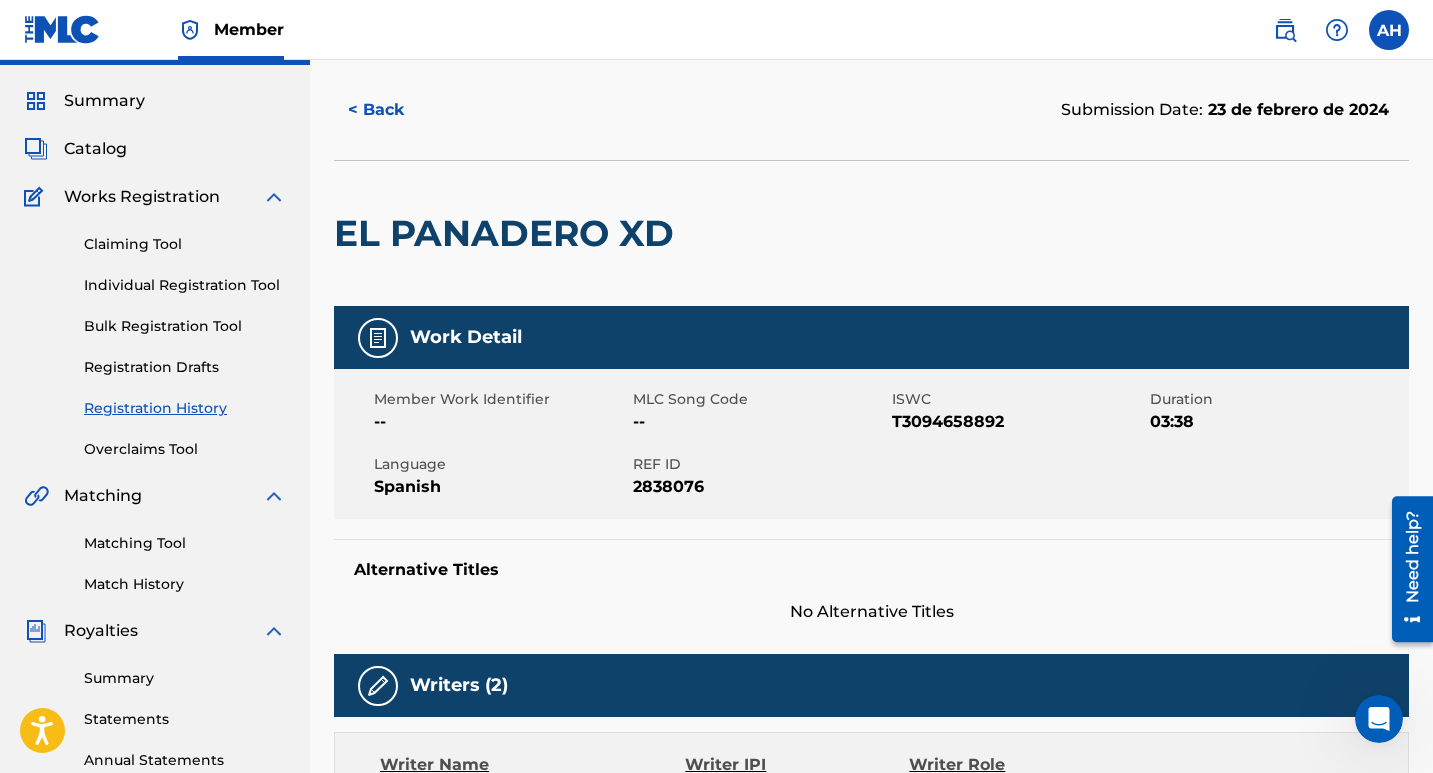 scroll, scrollTop: 0, scrollLeft: 0, axis: both 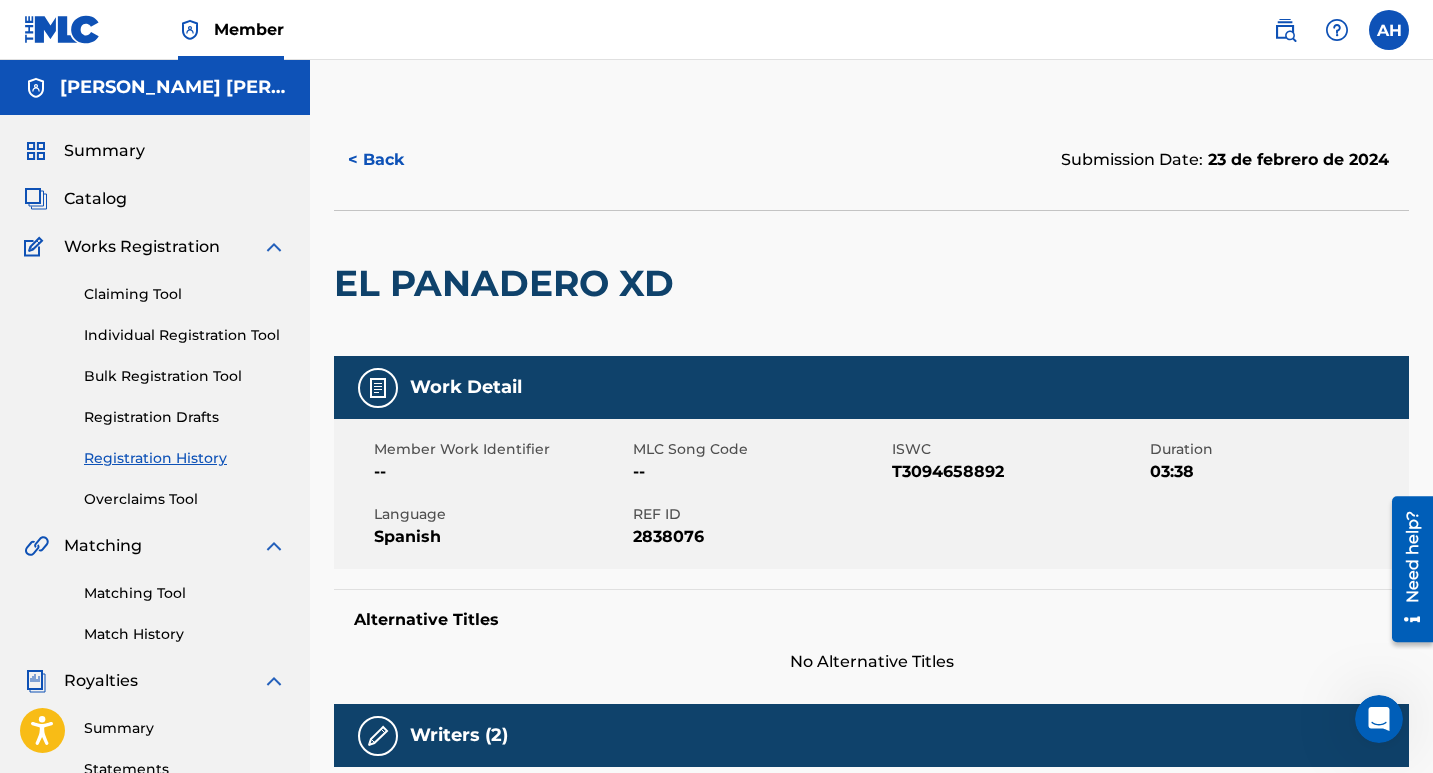 click on "Catalog" at bounding box center (95, 199) 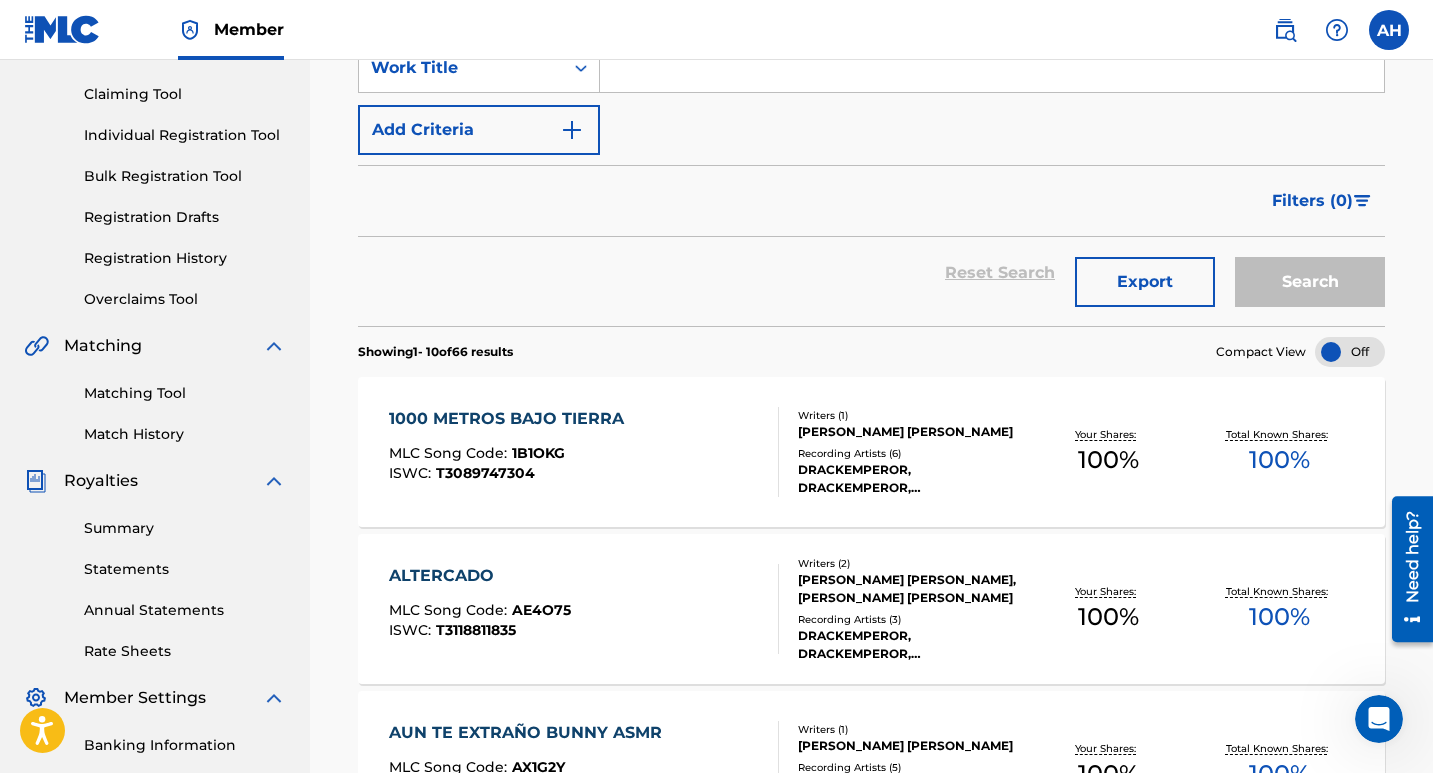scroll, scrollTop: 300, scrollLeft: 0, axis: vertical 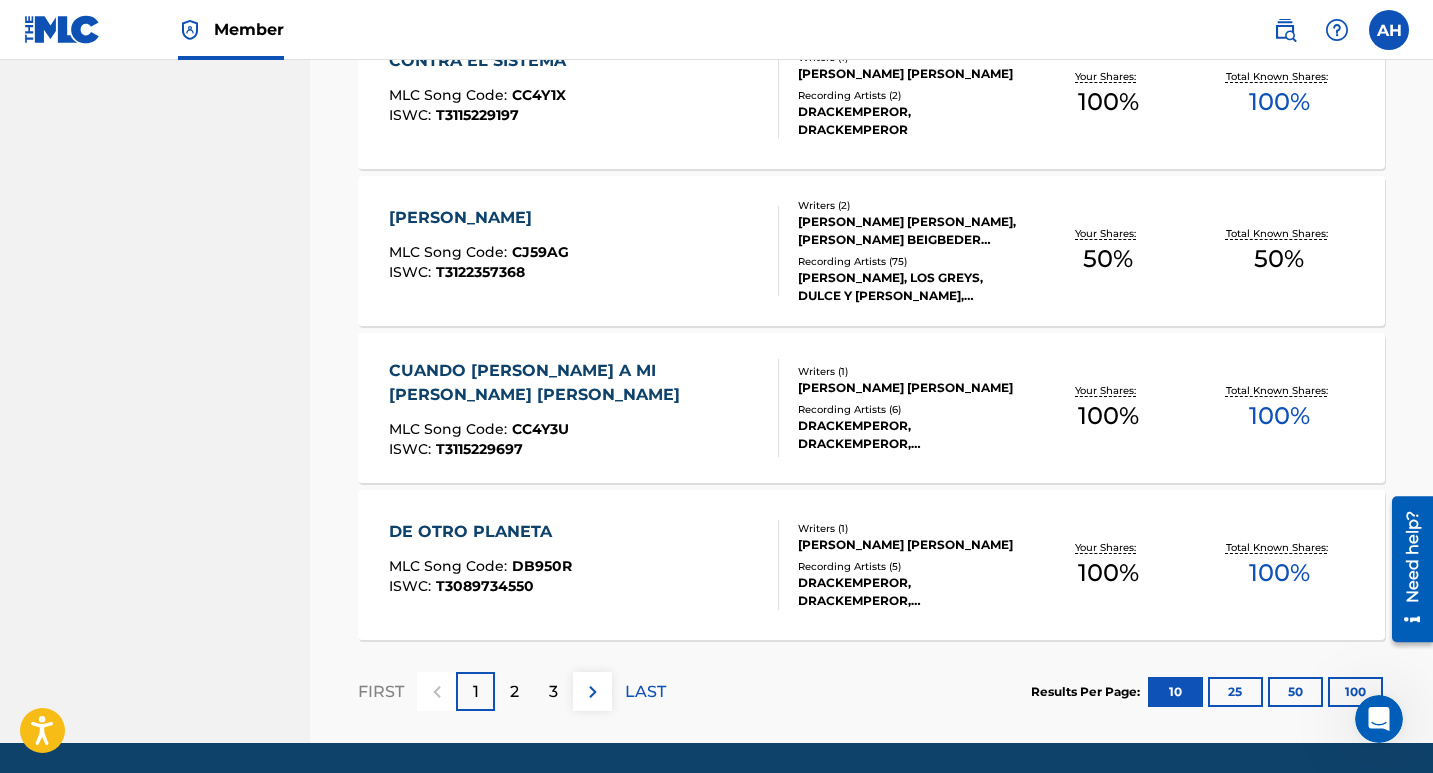 click on "100" at bounding box center (1355, 692) 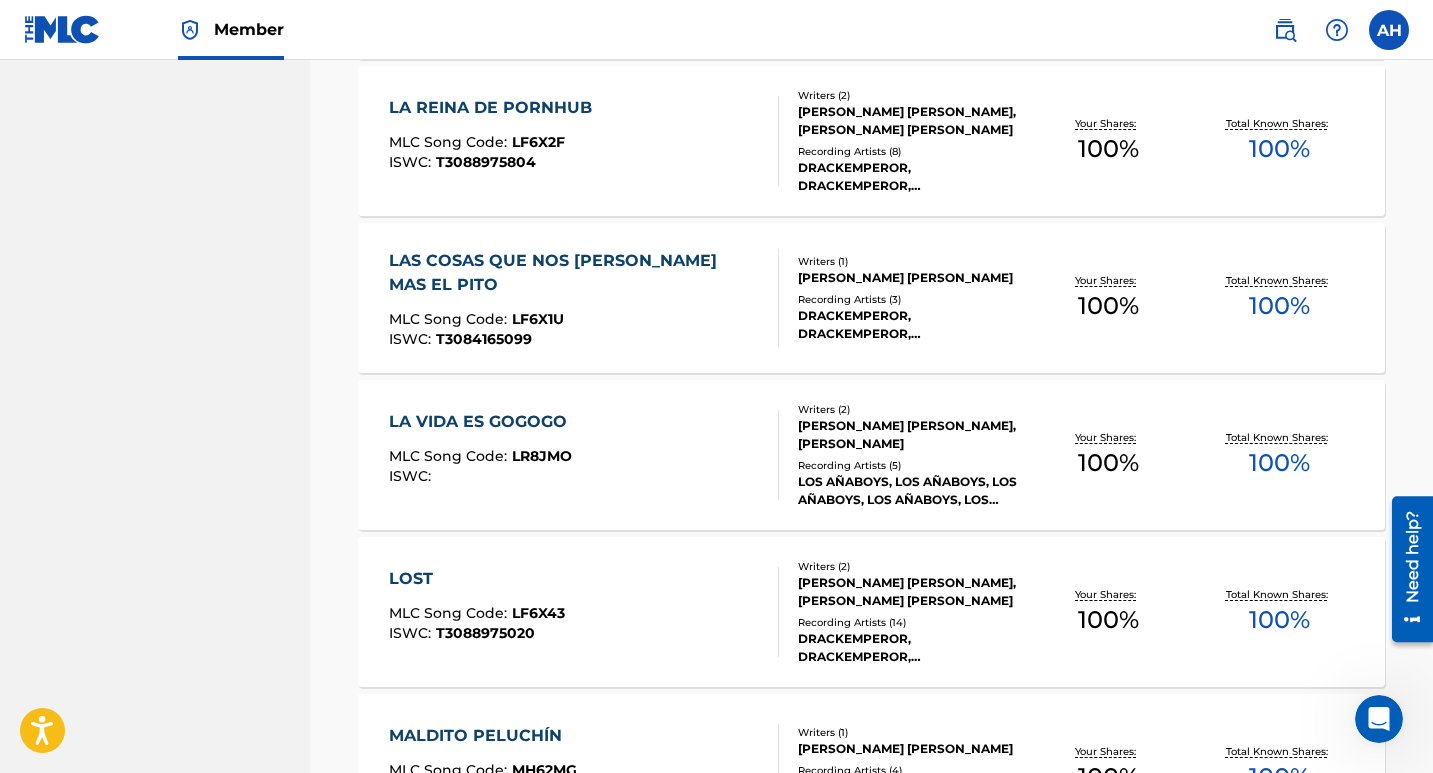 scroll, scrollTop: 5749, scrollLeft: 0, axis: vertical 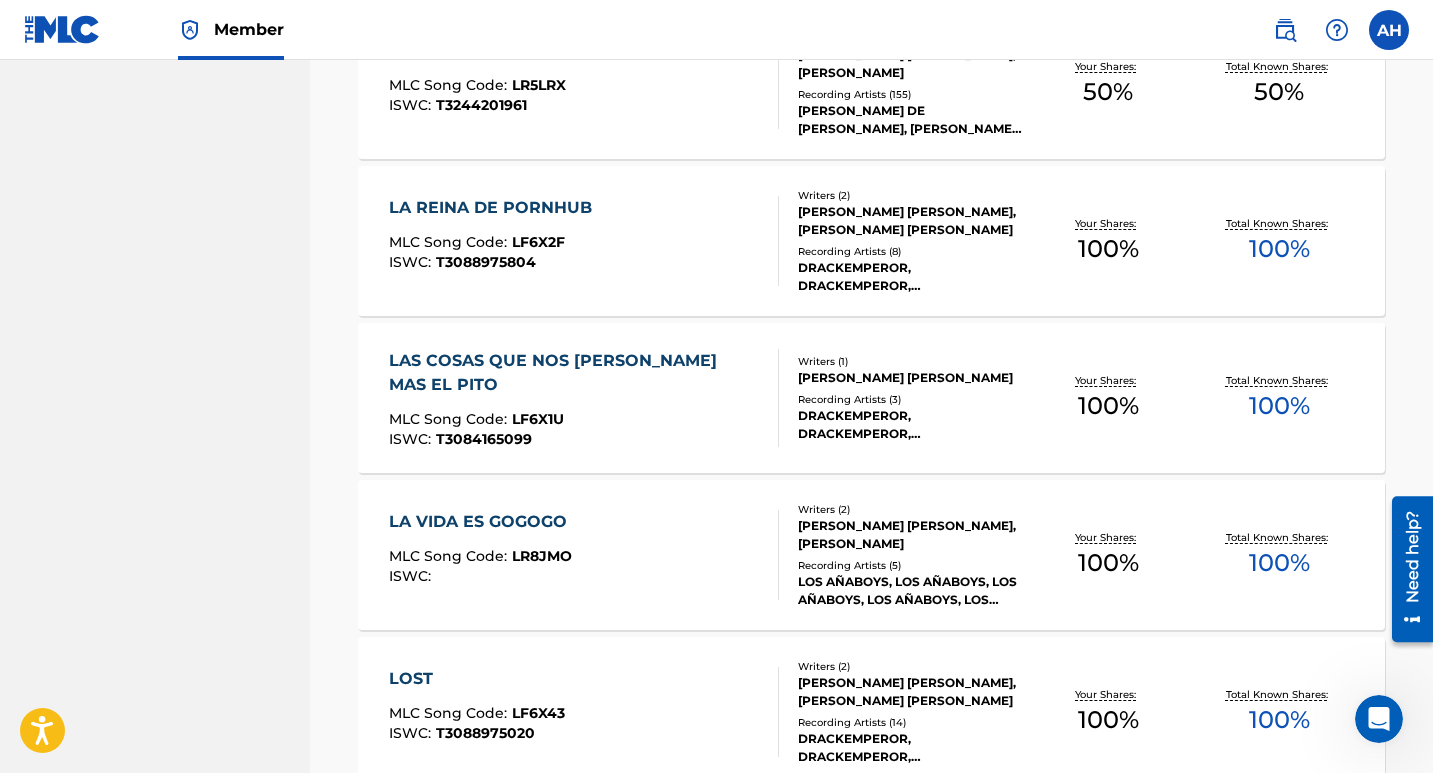 click on "LA VIDA ES GOGOGO" at bounding box center [483, 522] 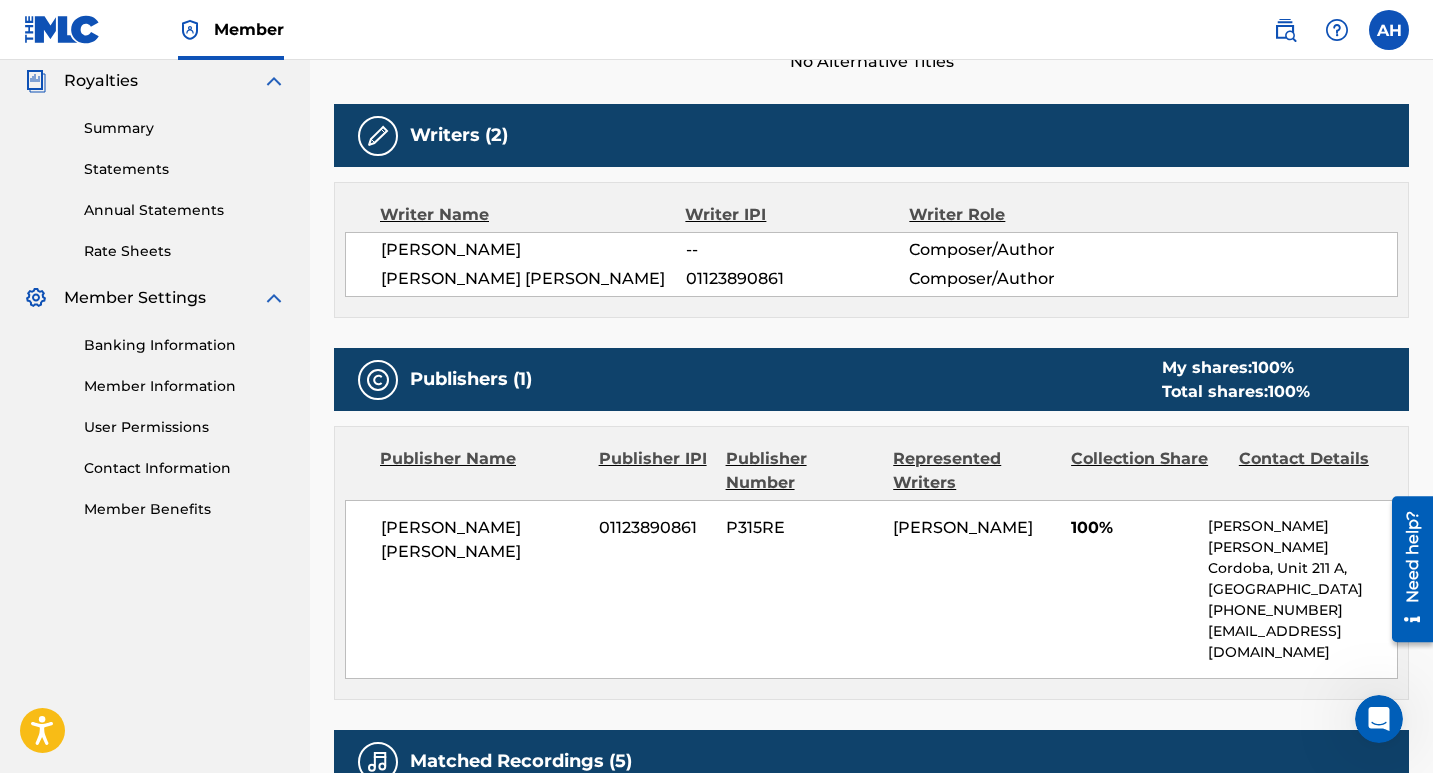 scroll, scrollTop: 300, scrollLeft: 0, axis: vertical 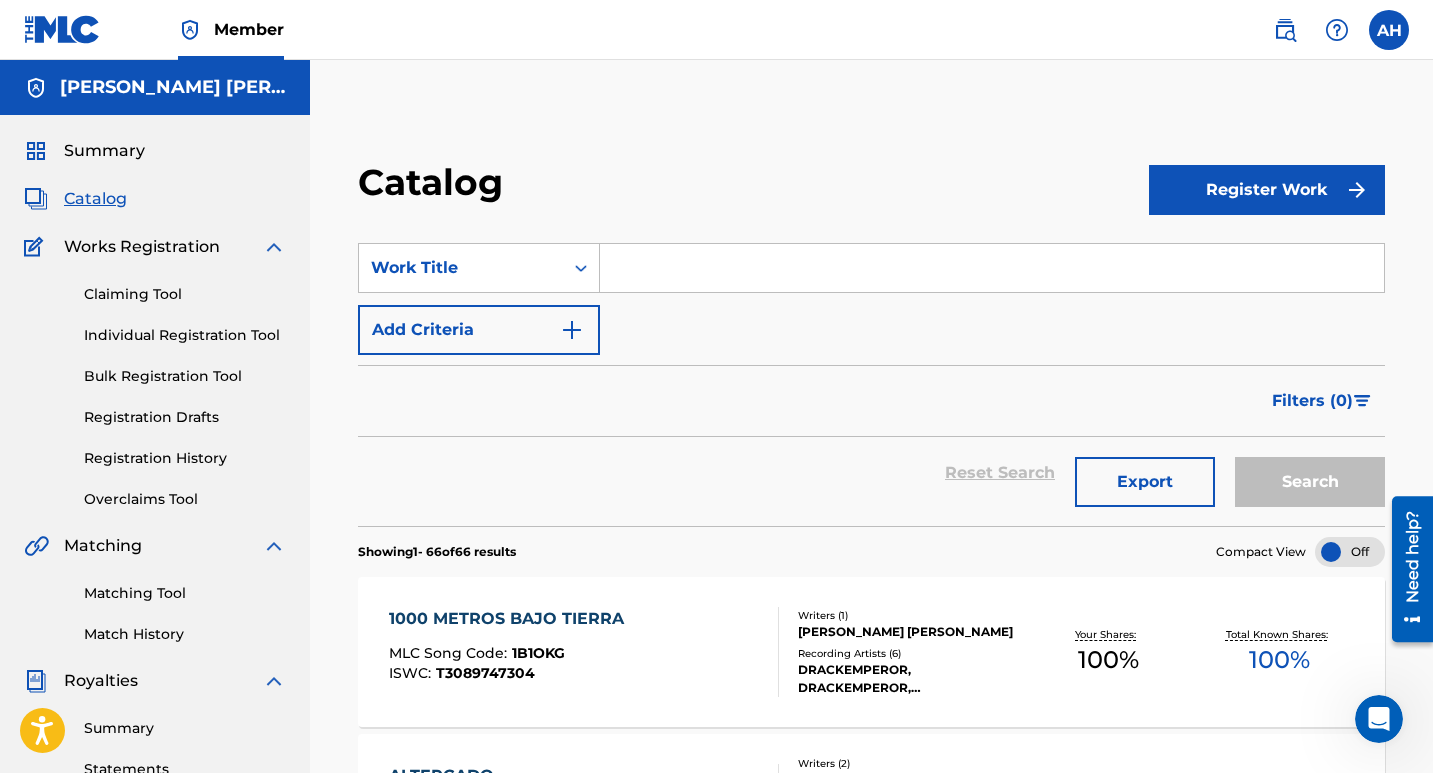 click at bounding box center (1389, 30) 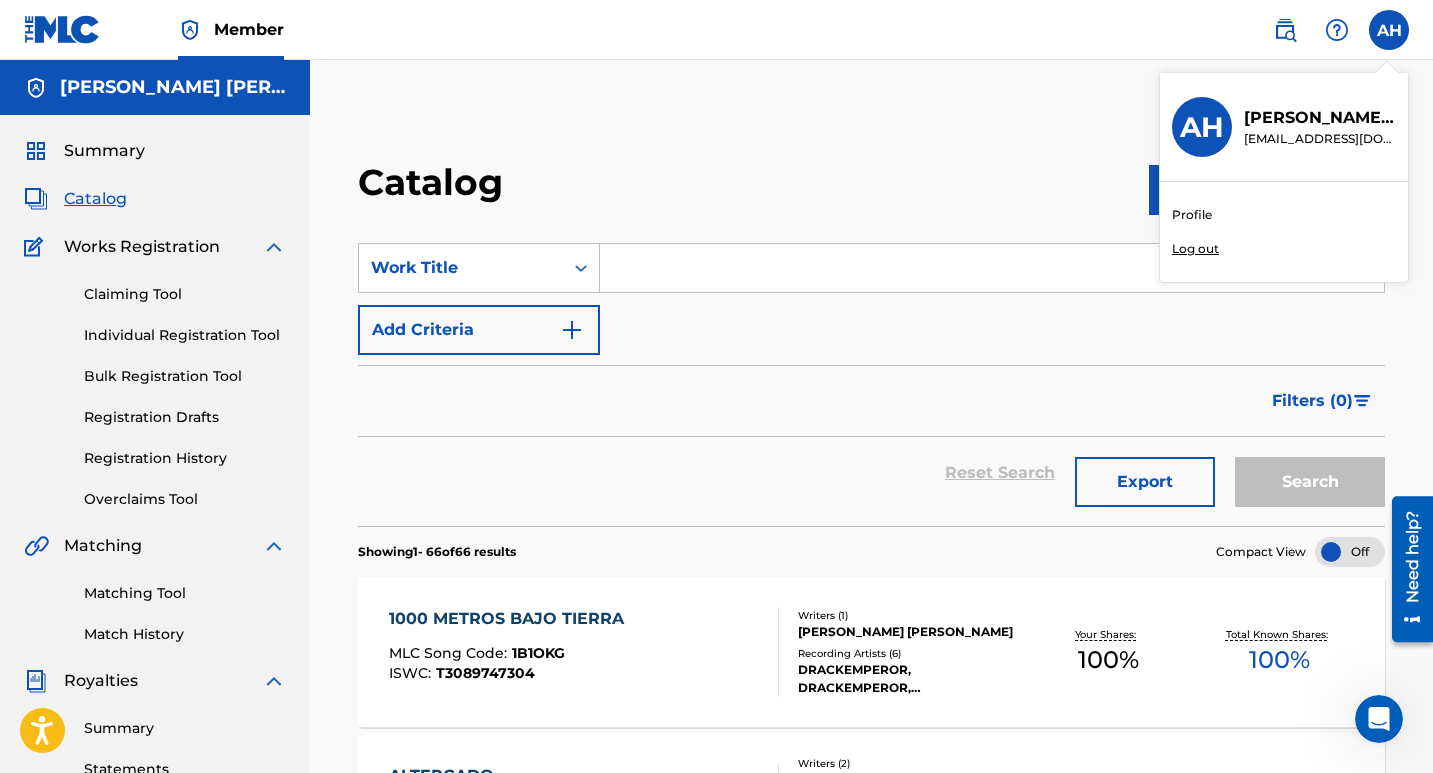 click on "Log out" at bounding box center [1195, 249] 